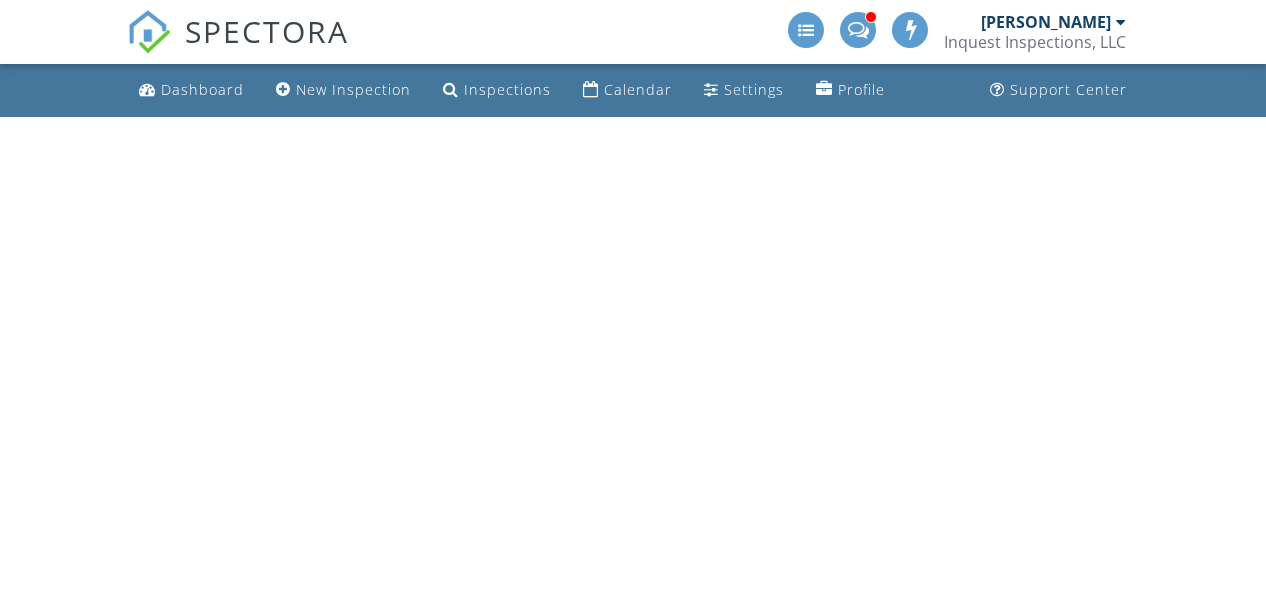 scroll, scrollTop: 0, scrollLeft: 0, axis: both 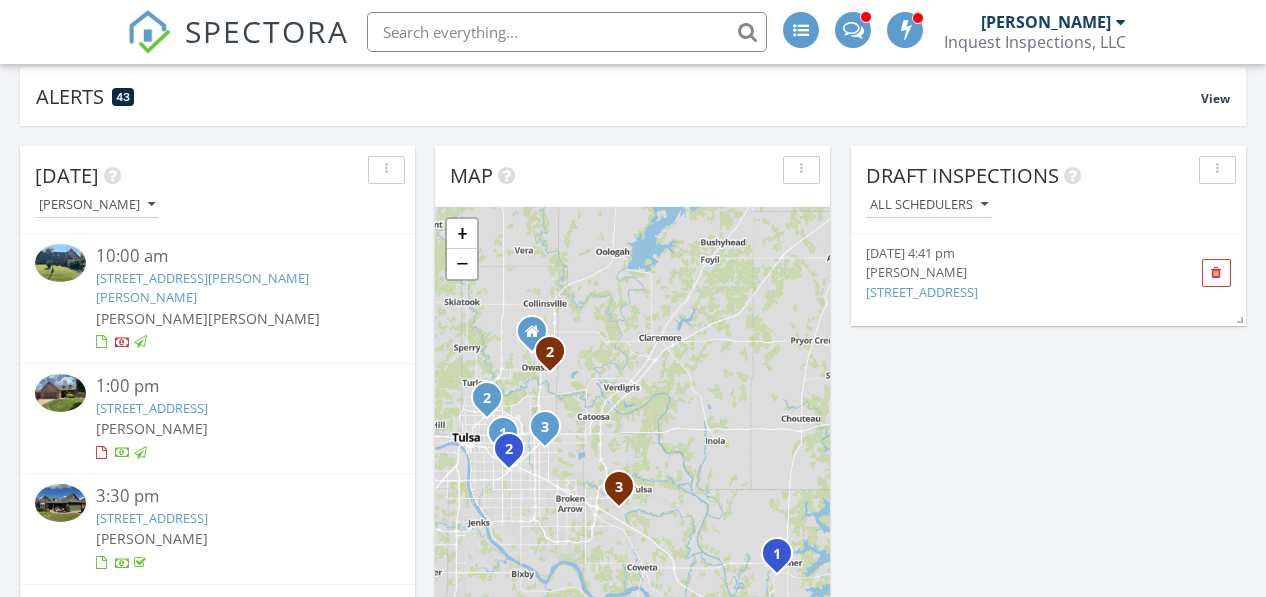 click on "6801 N 128th E Ct, Owasso, OK 74055" at bounding box center [152, 408] 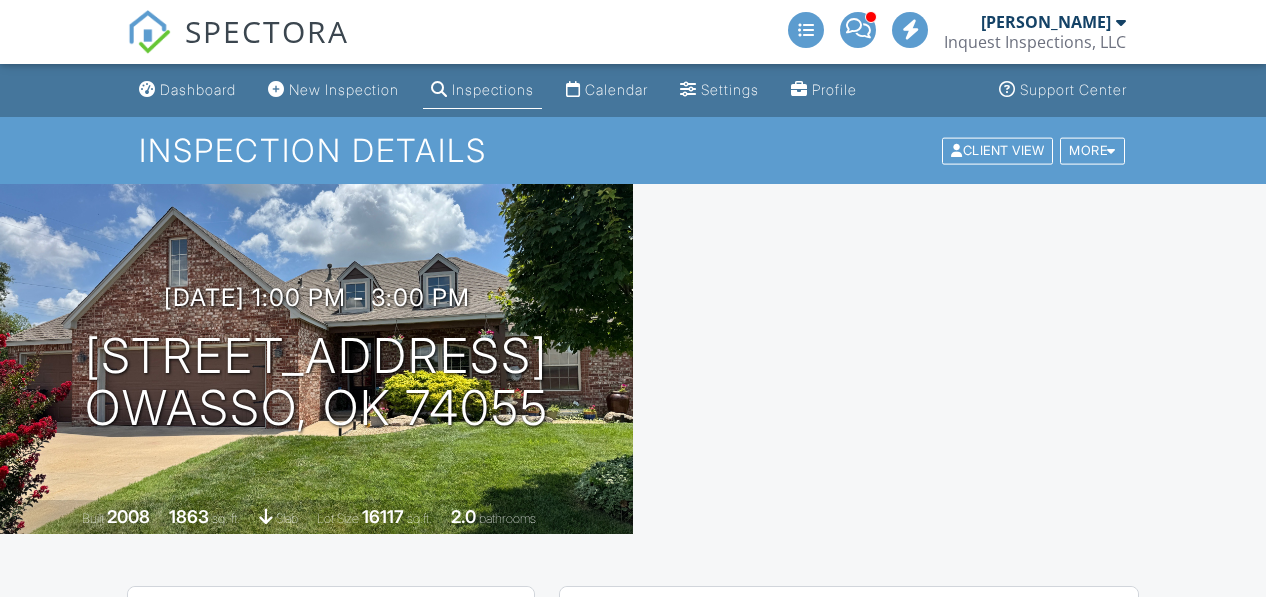 scroll, scrollTop: 0, scrollLeft: 0, axis: both 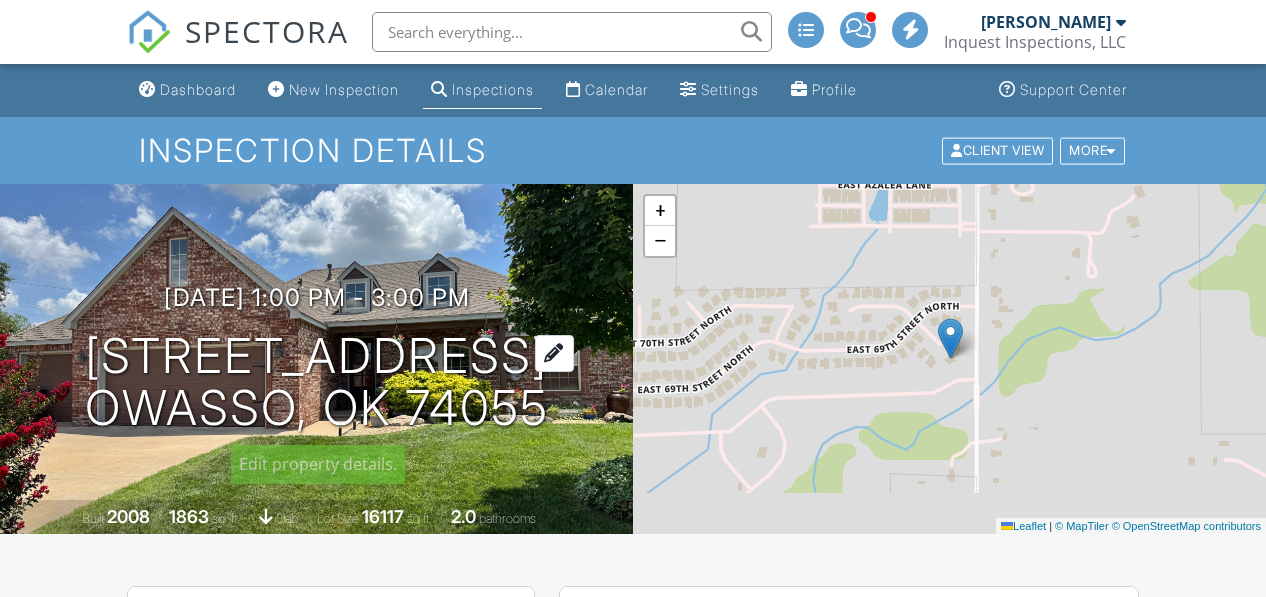 click at bounding box center (554, 353) 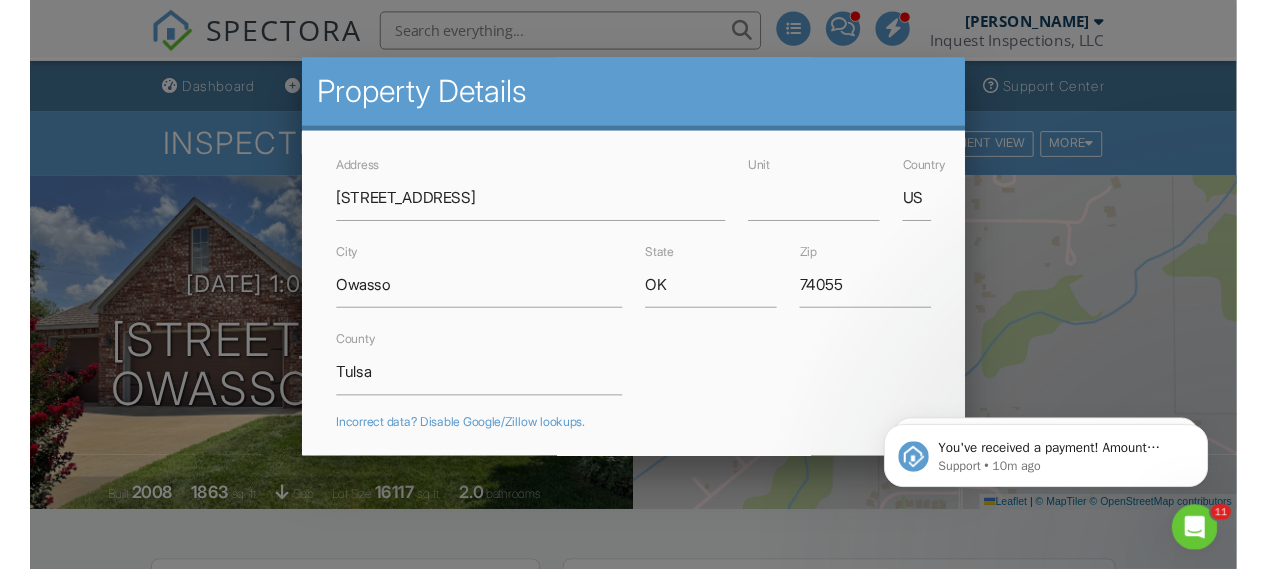 scroll, scrollTop: 0, scrollLeft: 0, axis: both 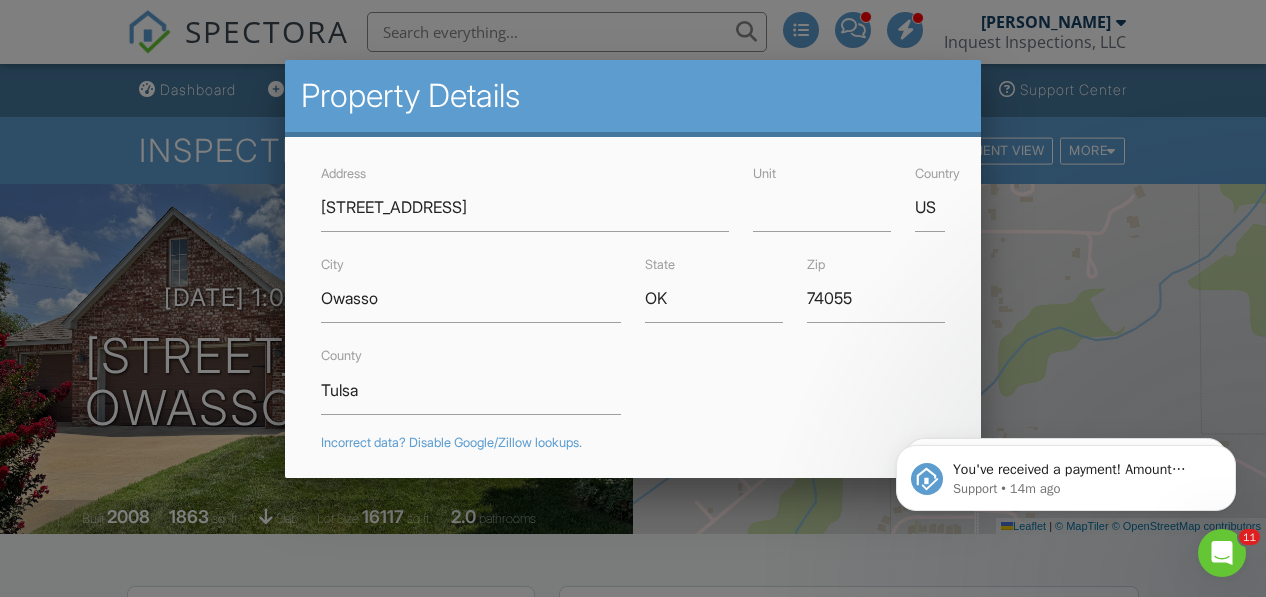 click at bounding box center (633, 273) 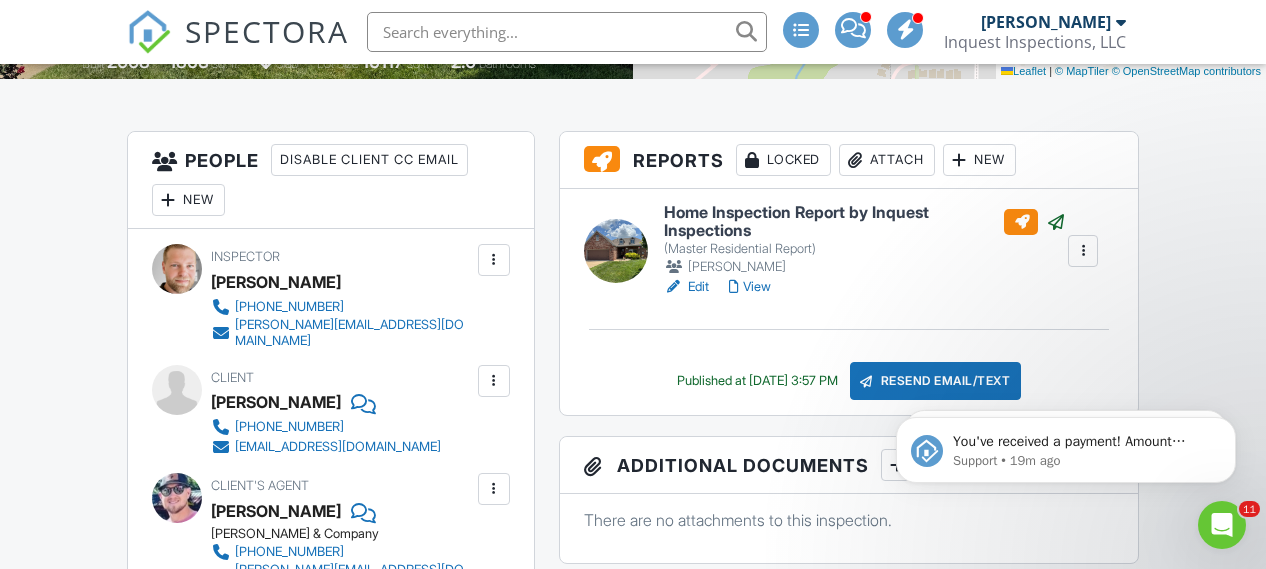 scroll, scrollTop: 476, scrollLeft: 0, axis: vertical 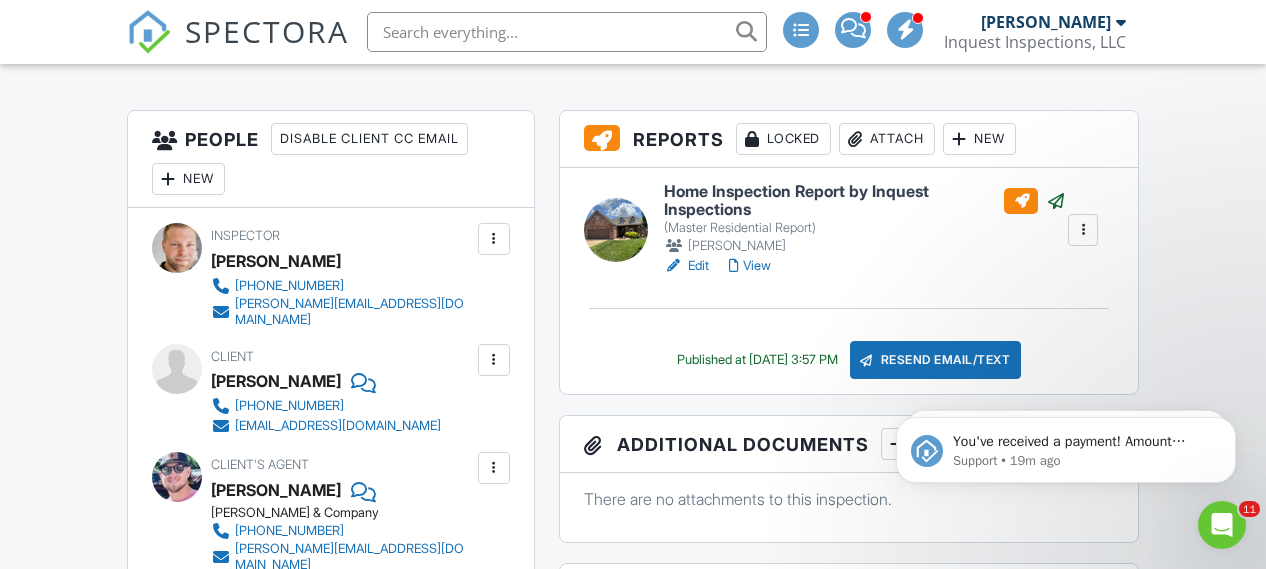 click on "Attach" at bounding box center (887, 139) 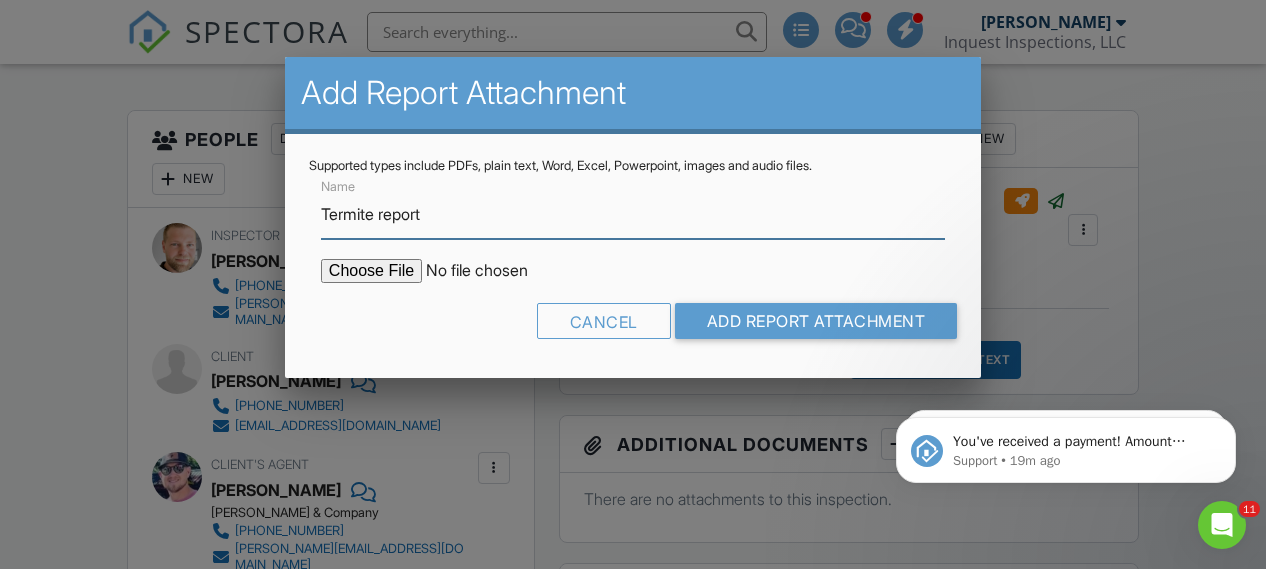 type on "Termite report" 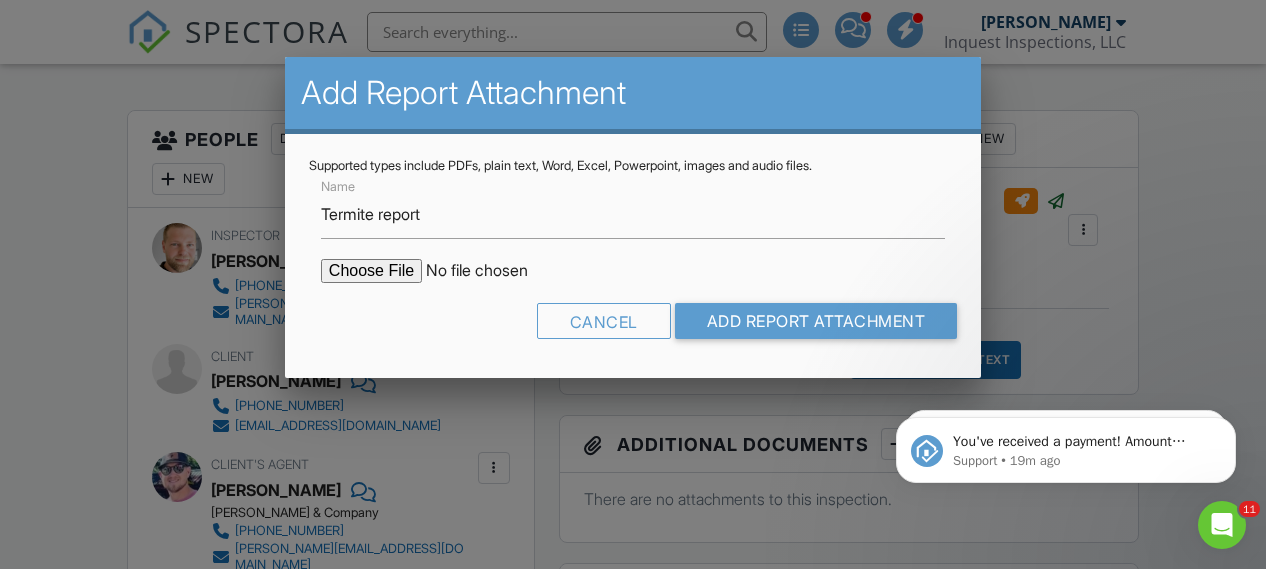 click at bounding box center (491, 271) 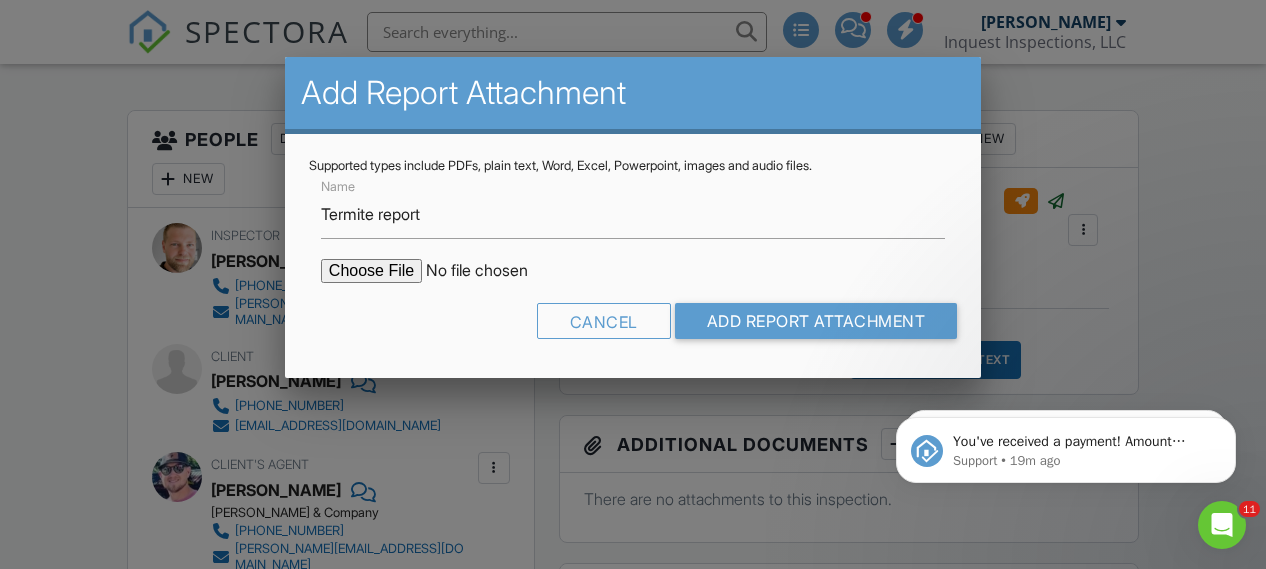 type on "C:\fakepath\6801 N 128th E Ct ODAFF-1 .pdf" 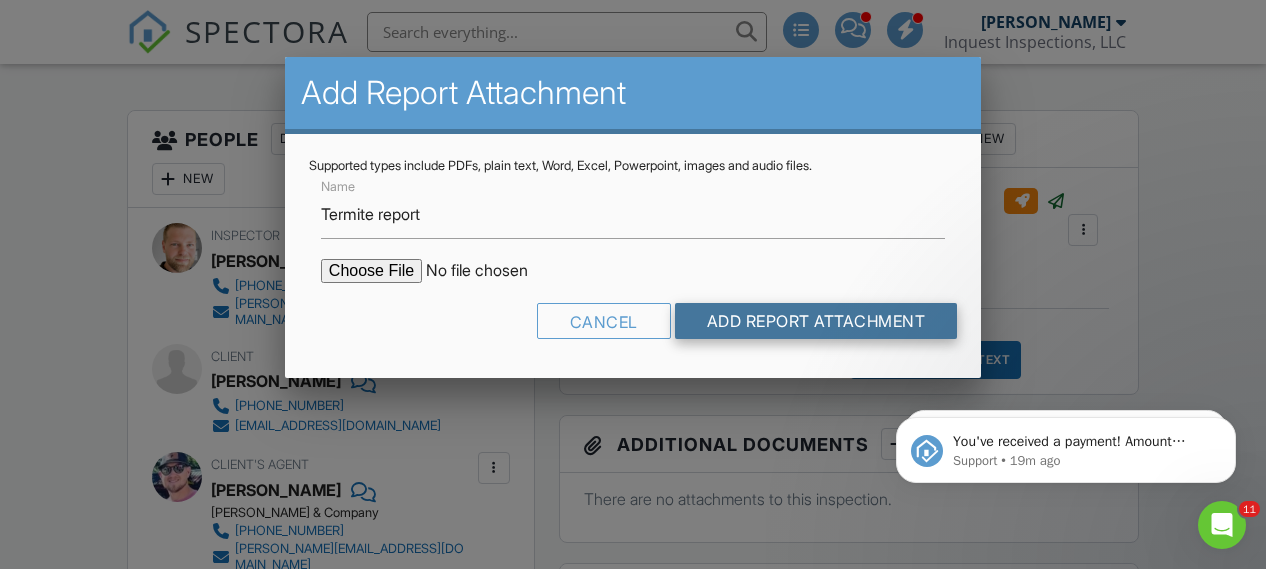 click on "Add Report Attachment" at bounding box center [816, 321] 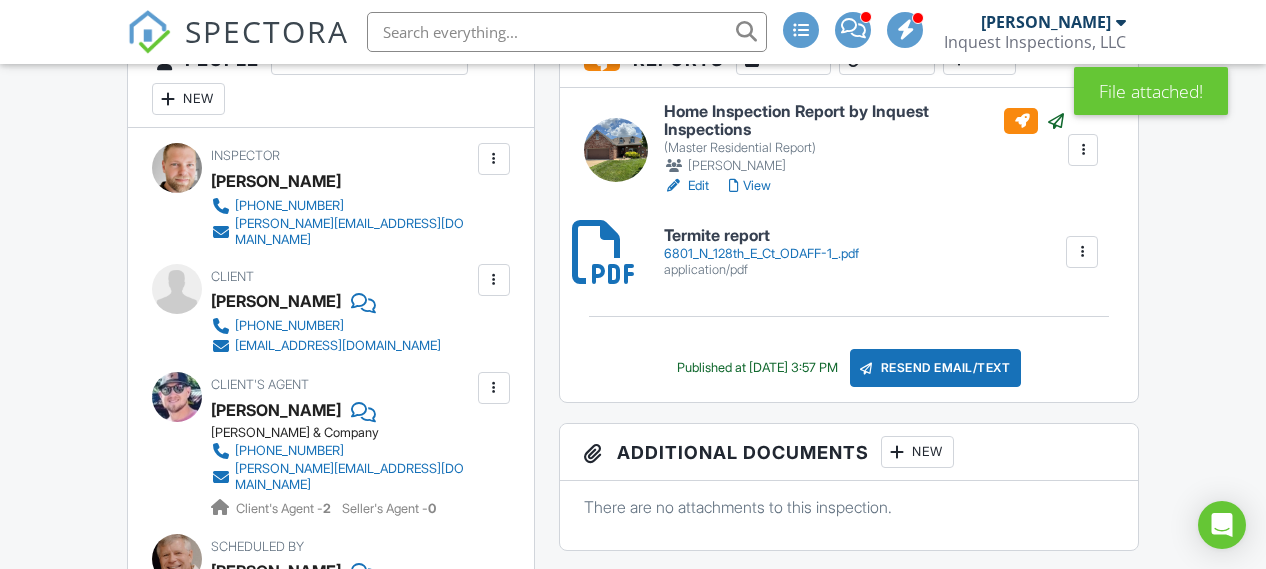 scroll, scrollTop: 556, scrollLeft: 0, axis: vertical 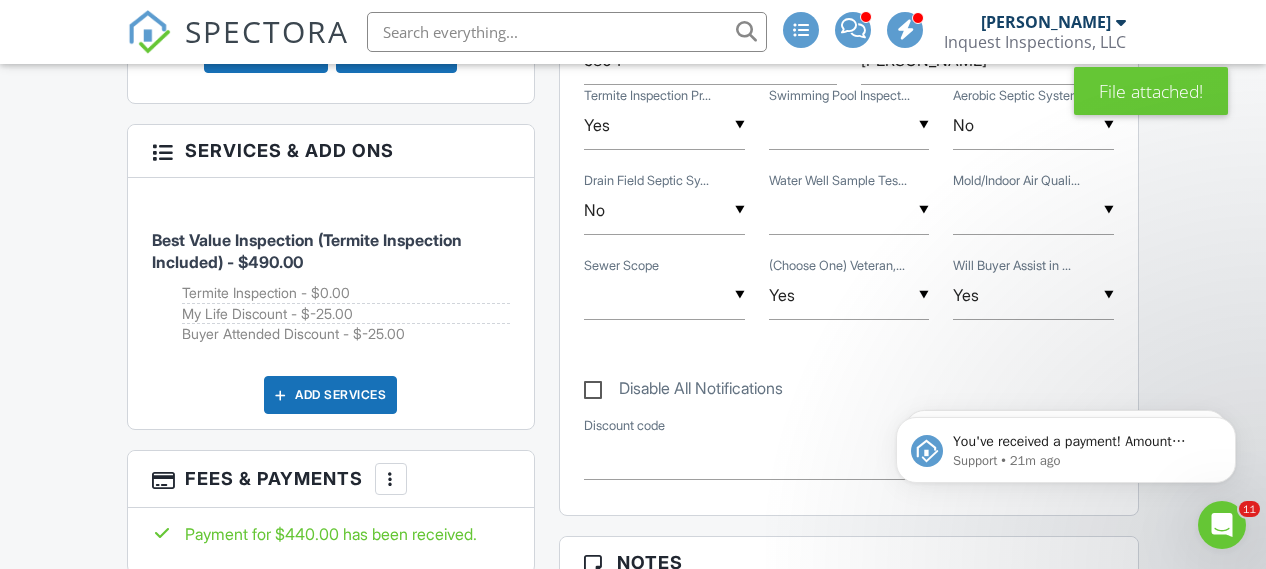 click on "Add Services" at bounding box center (330, 395) 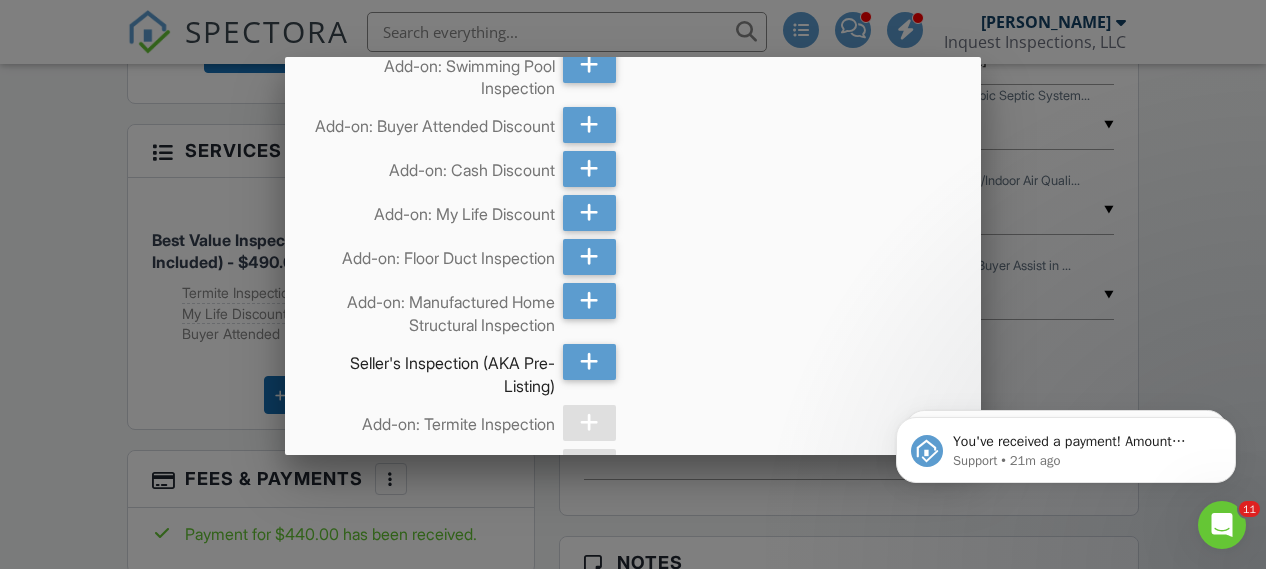 scroll, scrollTop: 382, scrollLeft: 0, axis: vertical 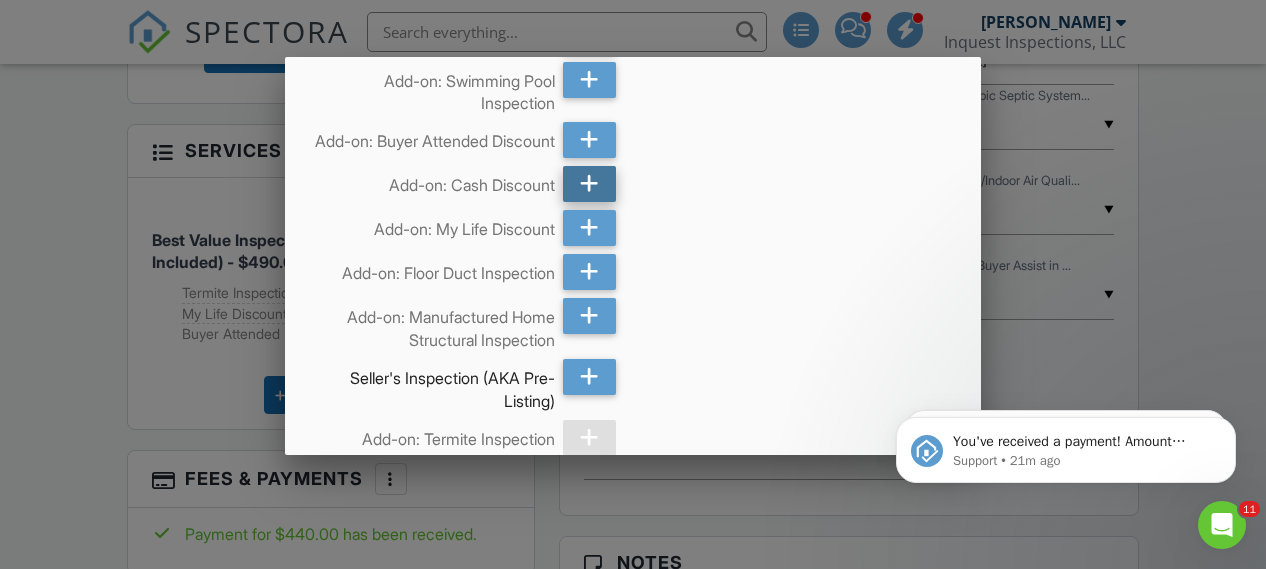 click 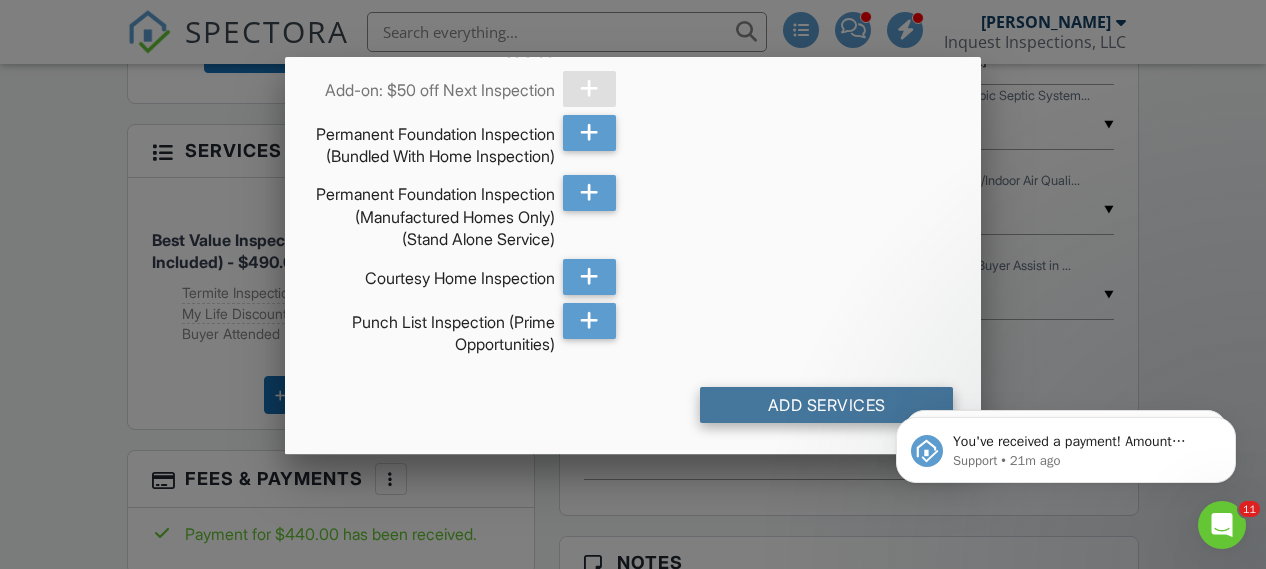 scroll, scrollTop: 2378, scrollLeft: 0, axis: vertical 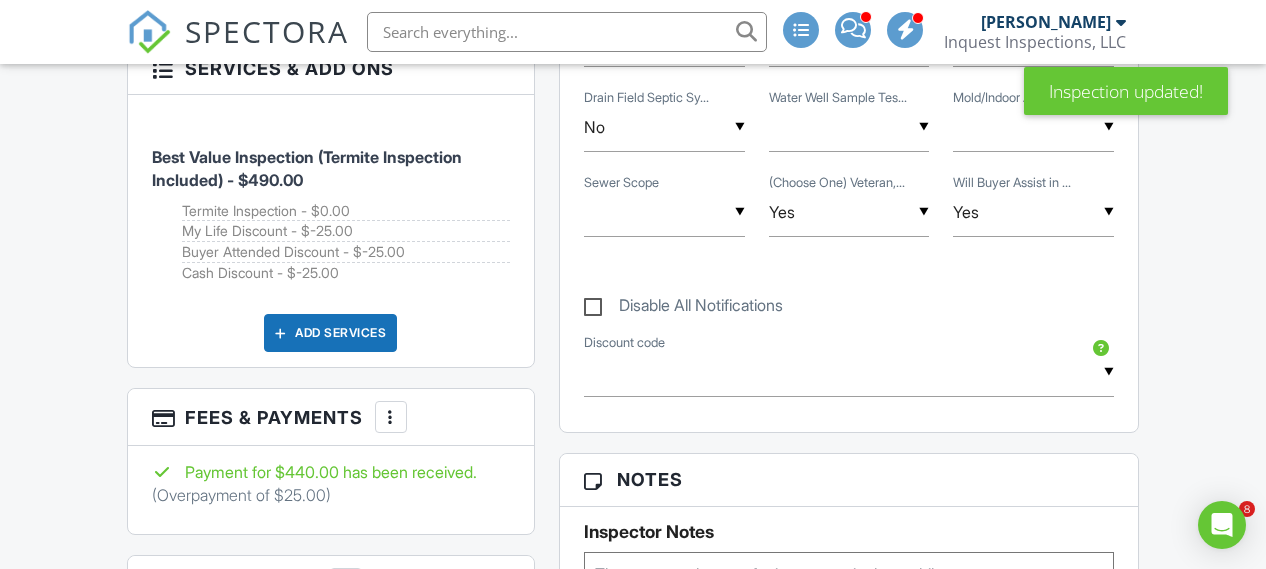 click at bounding box center (391, 417) 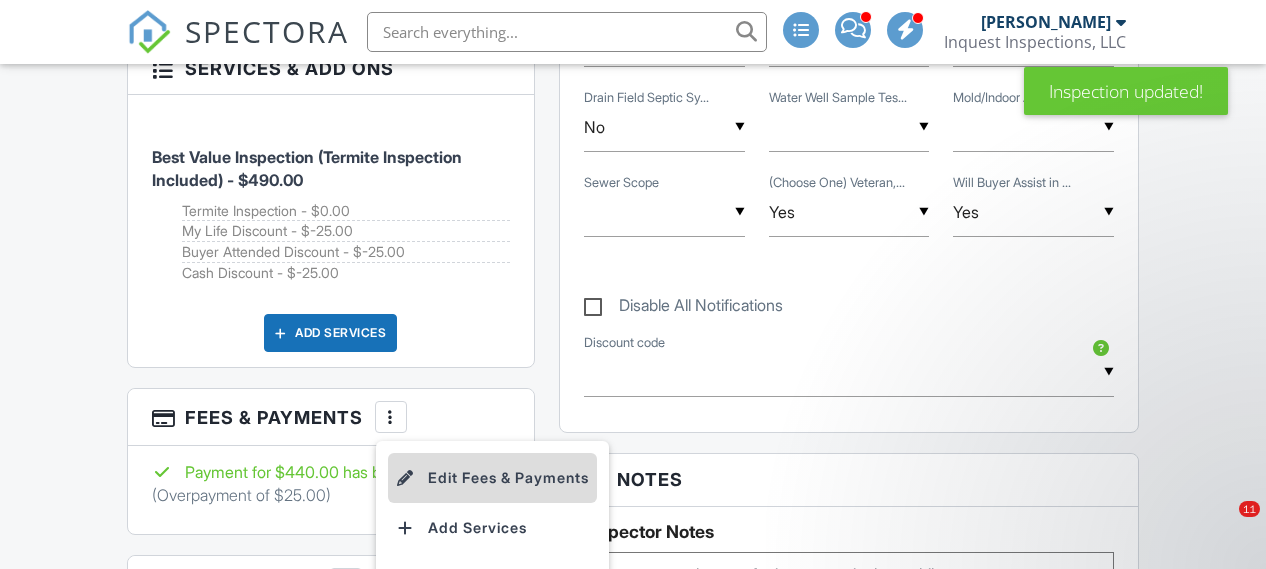 scroll, scrollTop: 1467, scrollLeft: 0, axis: vertical 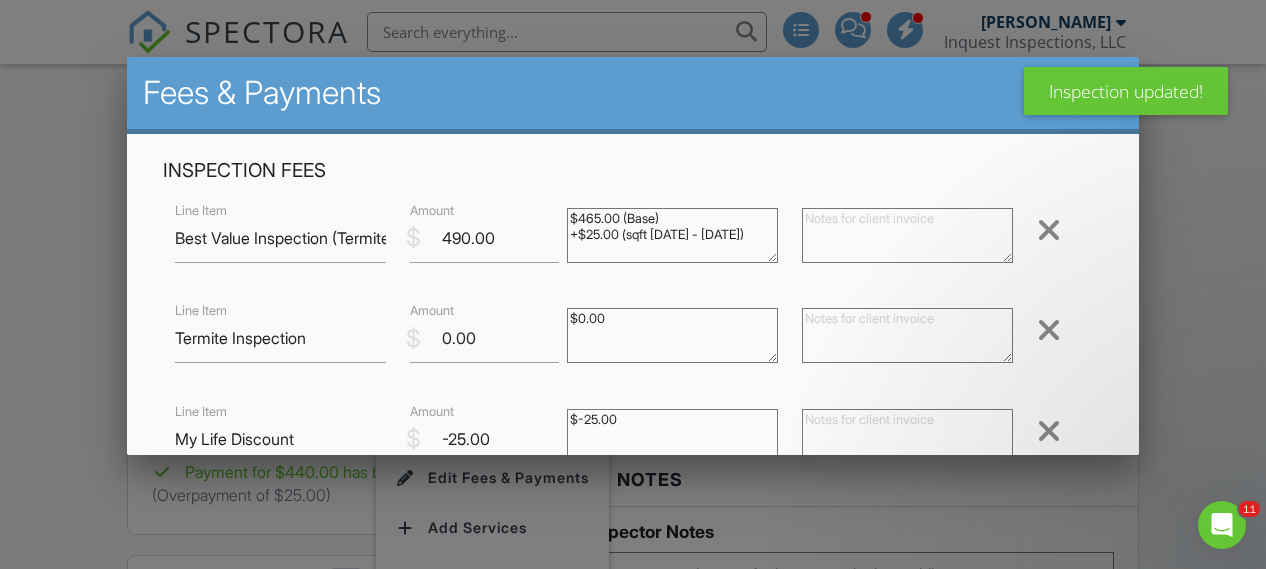 click on "440.00" at bounding box center [405, 831] 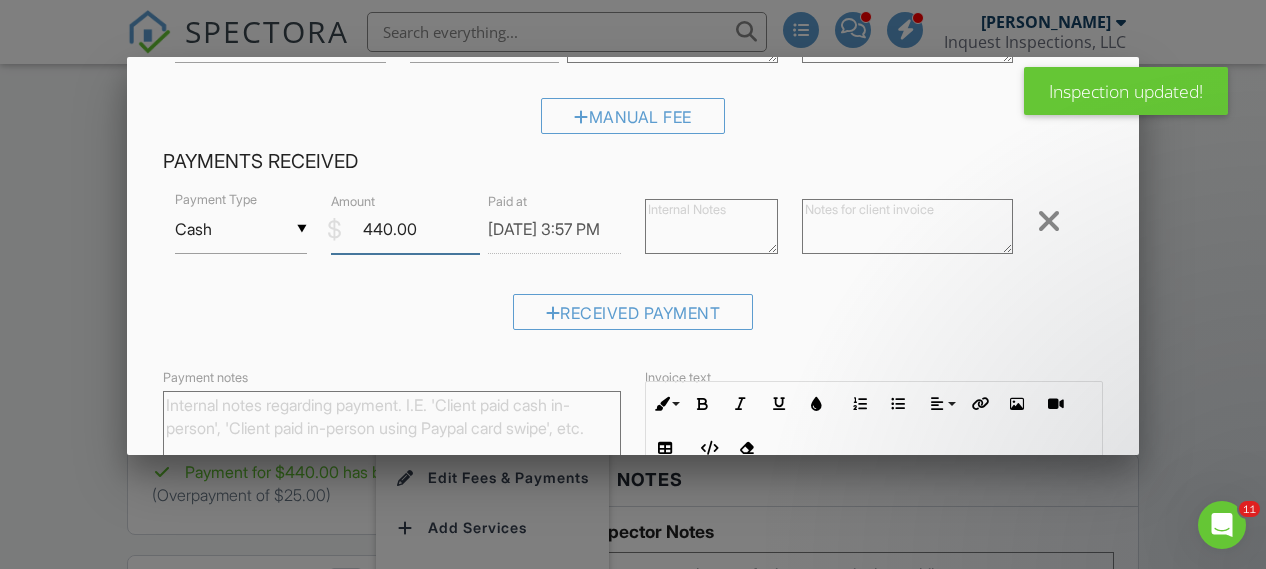 scroll, scrollTop: 0, scrollLeft: 0, axis: both 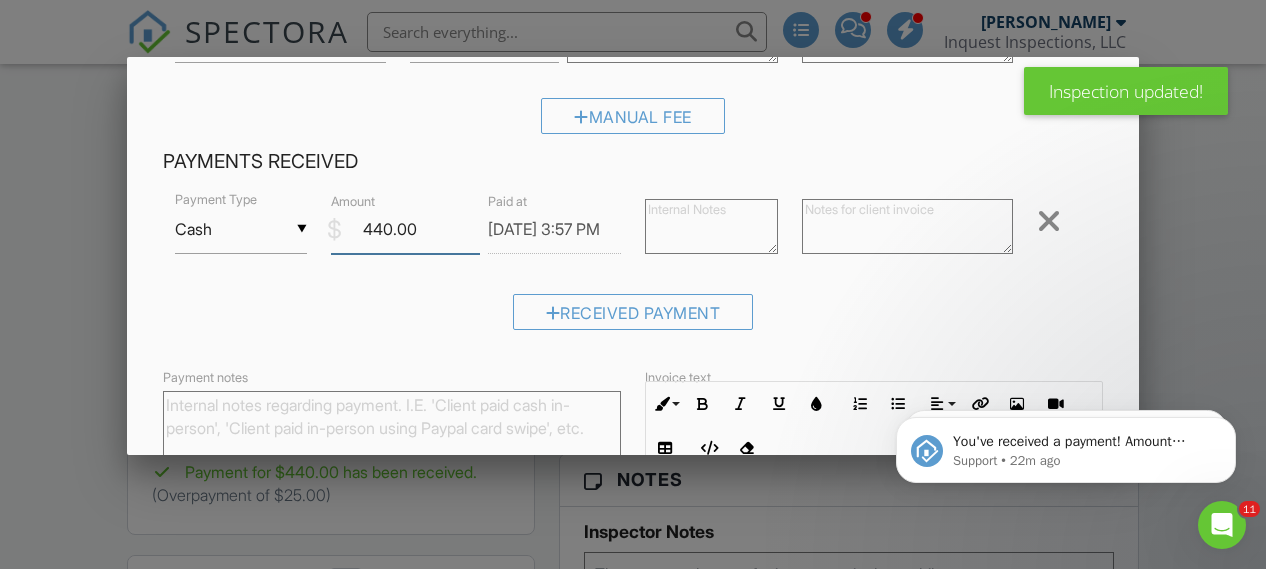 click on "440.00" at bounding box center (405, 229) 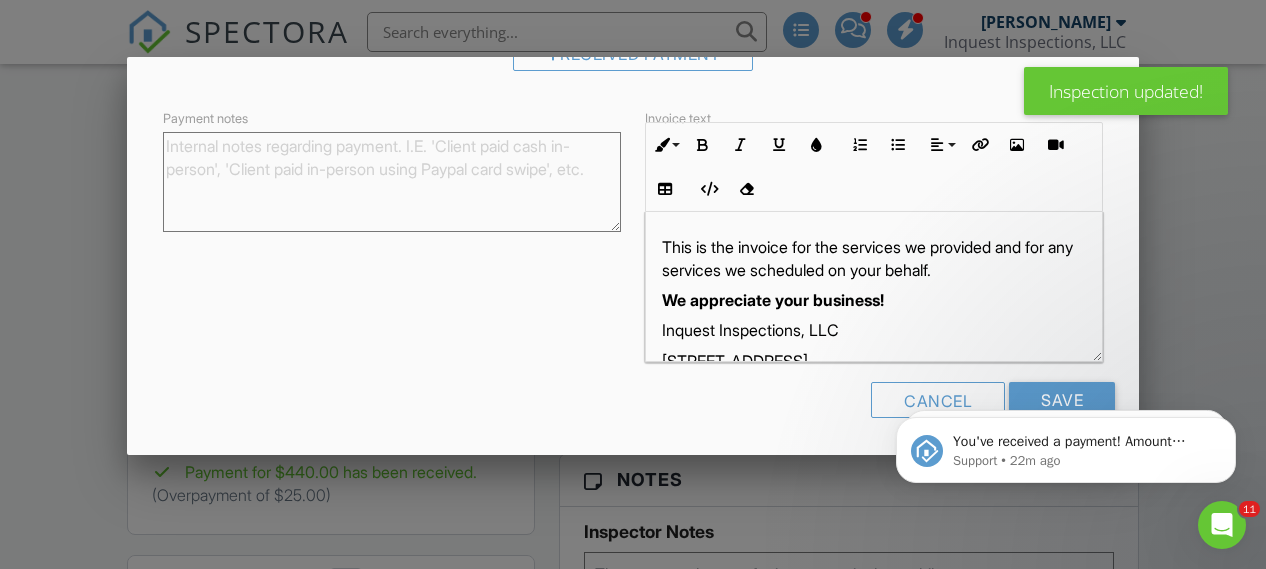 scroll, scrollTop: 860, scrollLeft: 0, axis: vertical 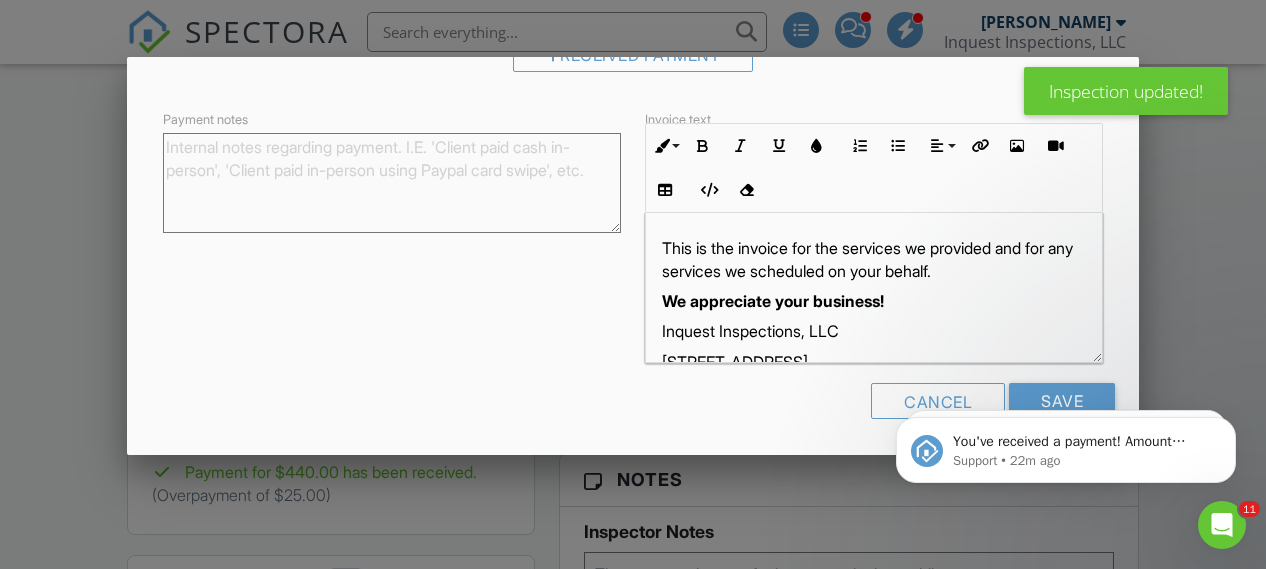 type on "415.00" 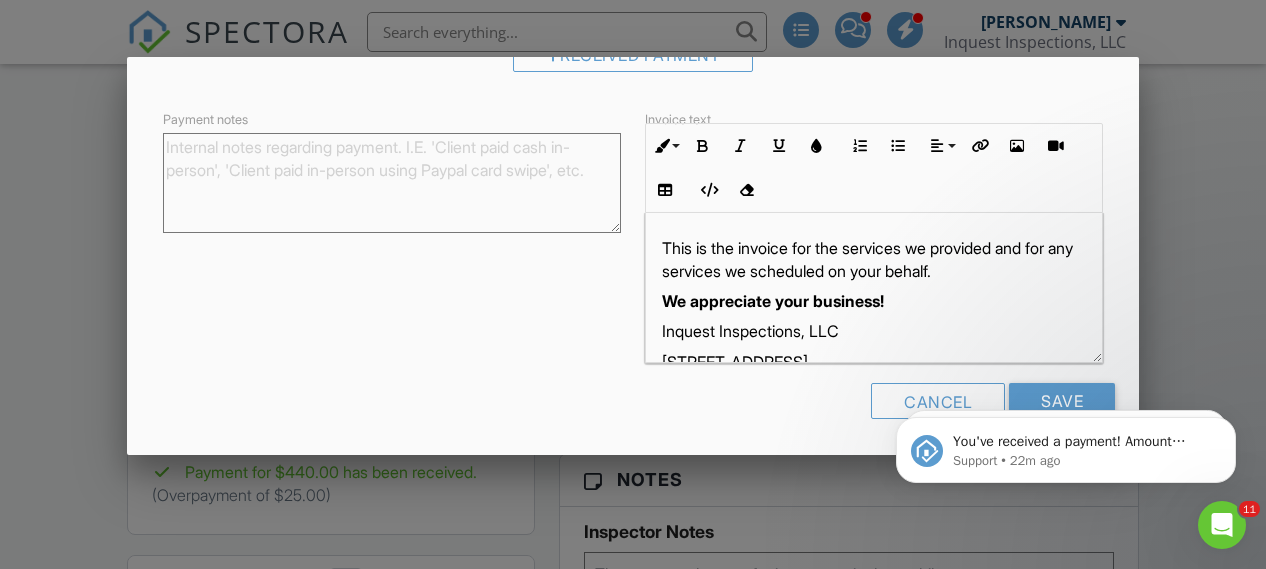 click on "You've received a payment!  Amount  $415.00  Fee  $0.00  Net  $415.00  Transaction #  pi_3RjTcYK7snlDGpRF0SZe4T5v  Inspection  2705 E Ute St , Tulsa, OK 74110 Payouts to your bank or debit card occur on a daily basis. Each payment usually takes two business days to process. You can view your pending payout amount here. If you have any questions reach out on our chat bubble at app.spectora.com. Support • 22m ago You've received a payment!  Amount  $415.00  Fee  $0.00  Net  $415.00  Transaction #  pi_3RjTITK7snlDGpRF043wwBuw  Inspection  4903 E 25th St , Tulsa, OK 74114 Payouts to your bank or debit card occur on a daily basis. Each payment usually takes two business days to process. You can view your pending payout amount here. If you have any questions reach out on our chat bubble at app.spectora.com. Support • 39m ago" at bounding box center (1066, 358) 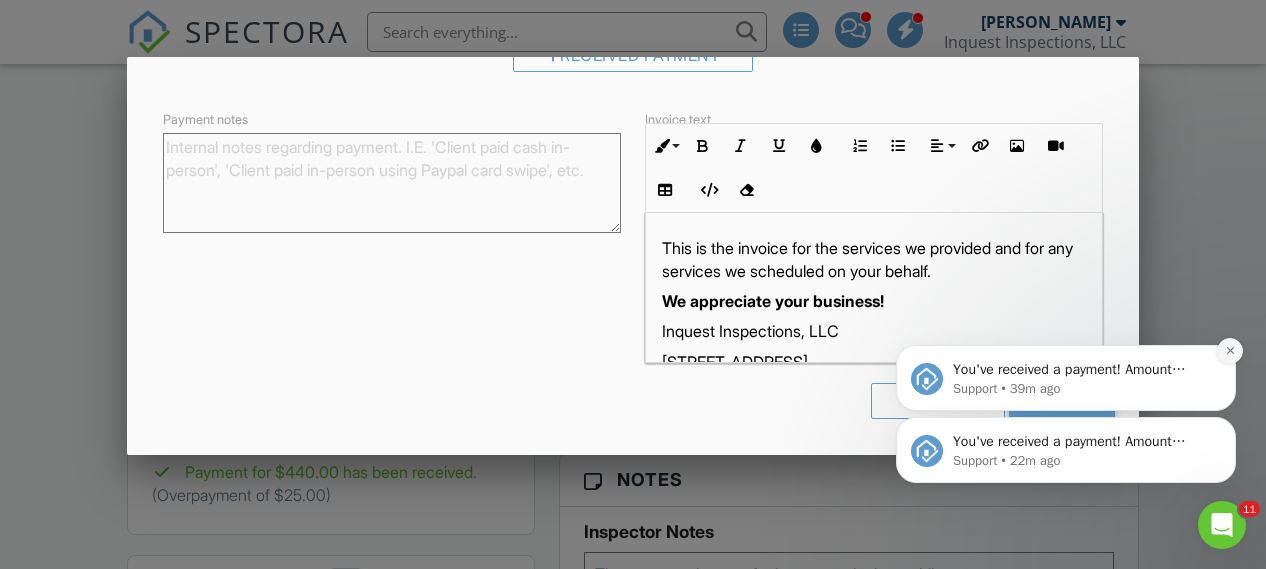 click at bounding box center [1230, 351] 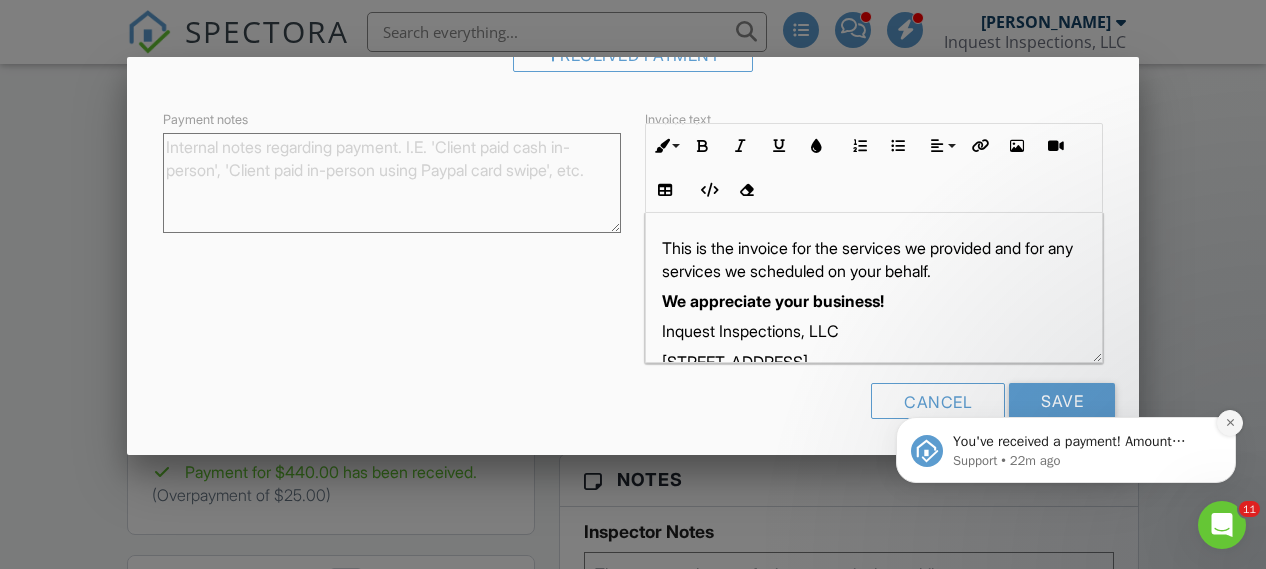 click 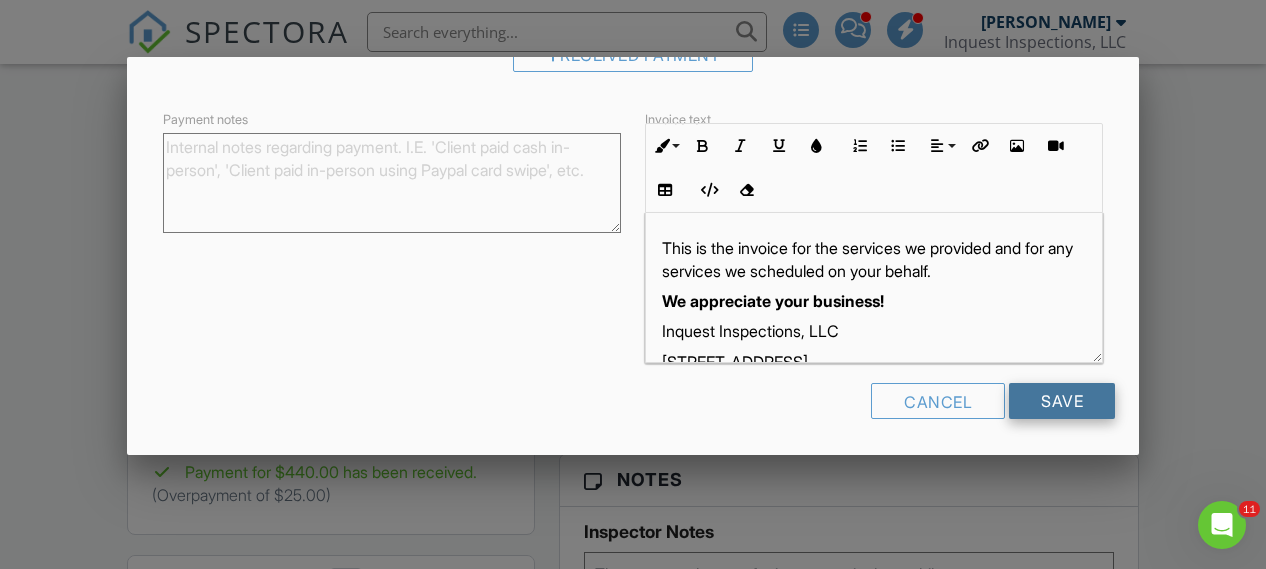 click on "Save" at bounding box center (1062, 401) 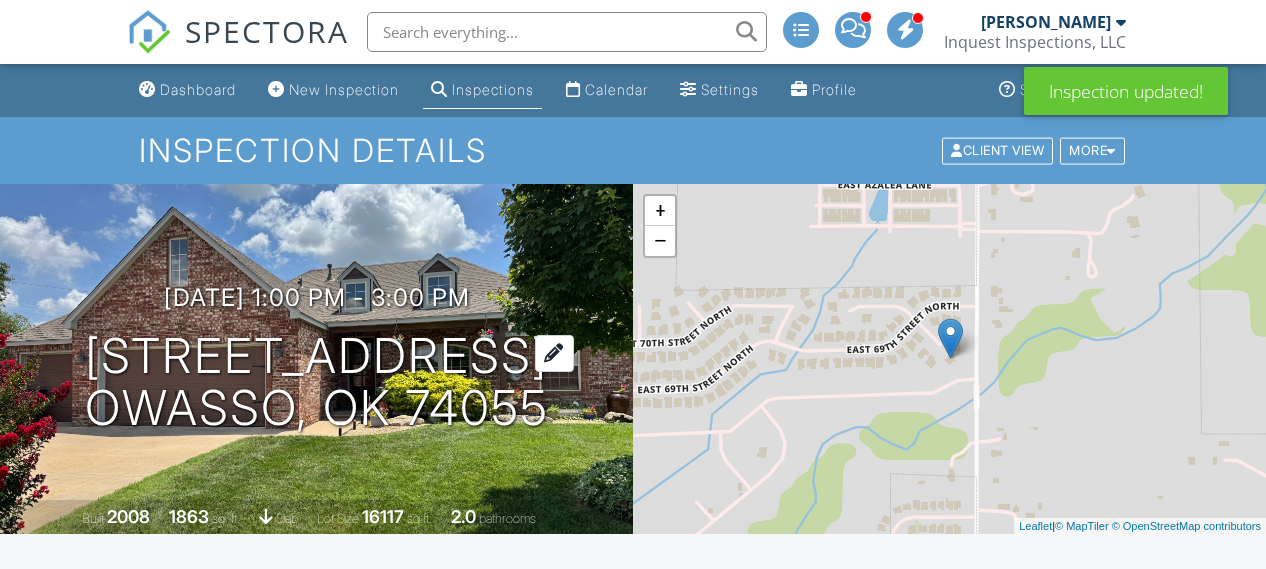 scroll, scrollTop: 0, scrollLeft: 0, axis: both 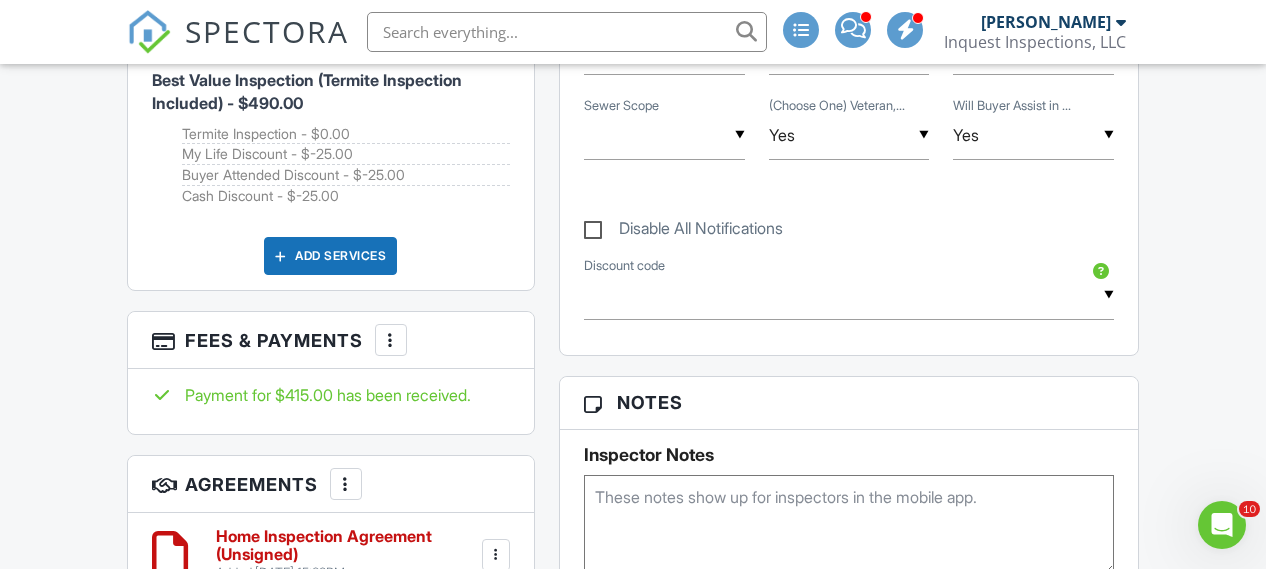 click at bounding box center [391, 340] 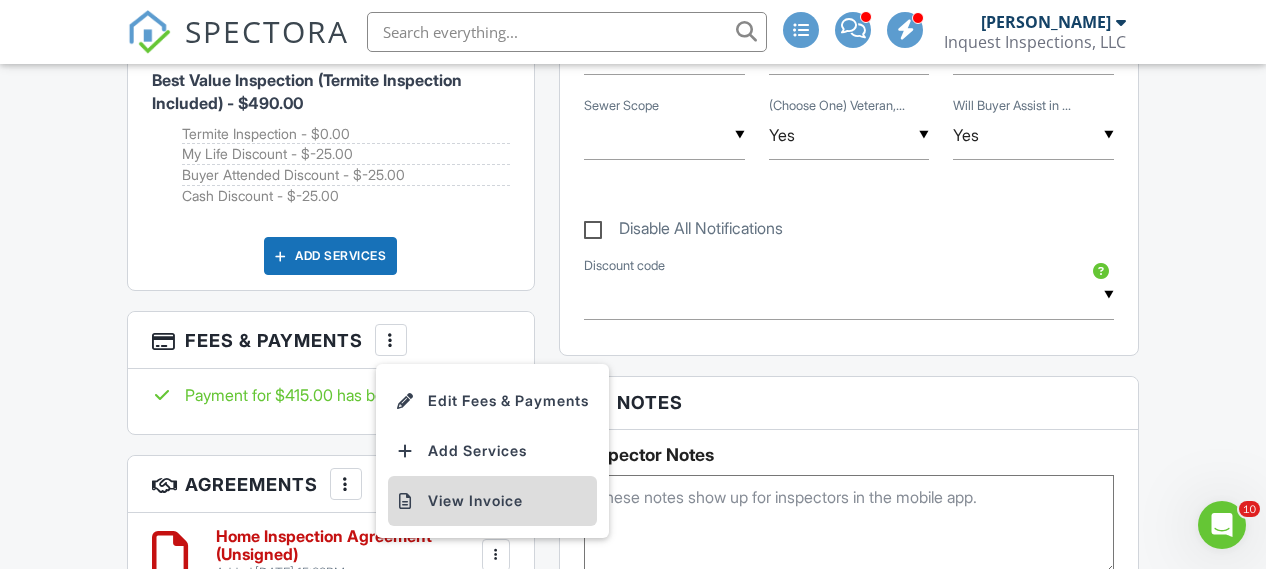 click on "View Invoice" at bounding box center (492, 501) 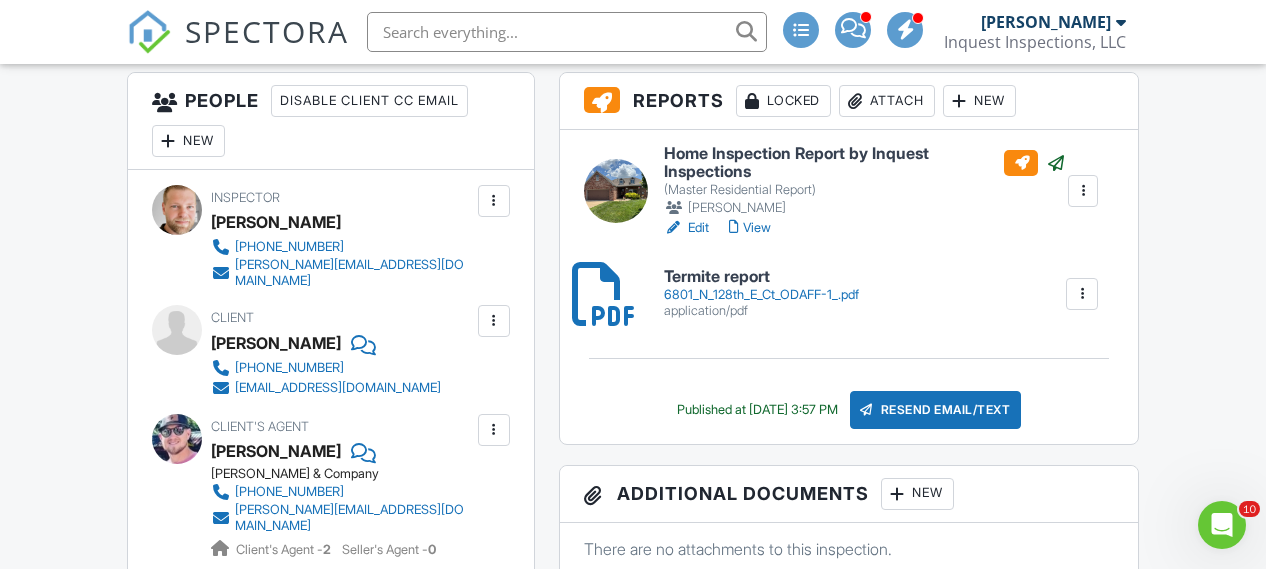 scroll, scrollTop: 731, scrollLeft: 0, axis: vertical 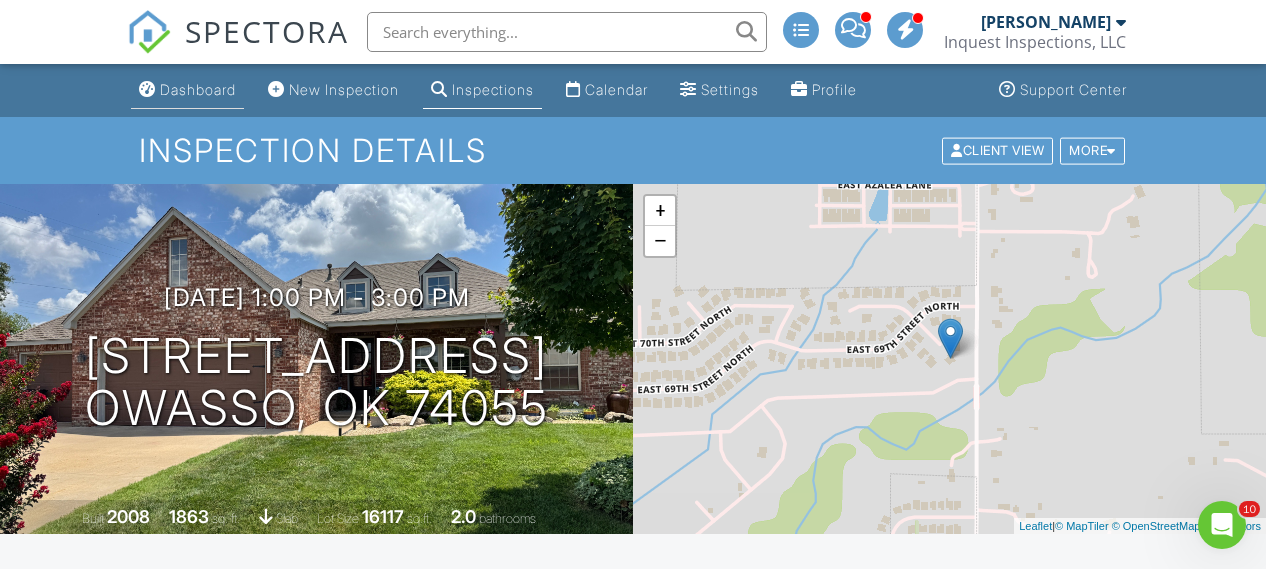click on "Dashboard" at bounding box center [198, 89] 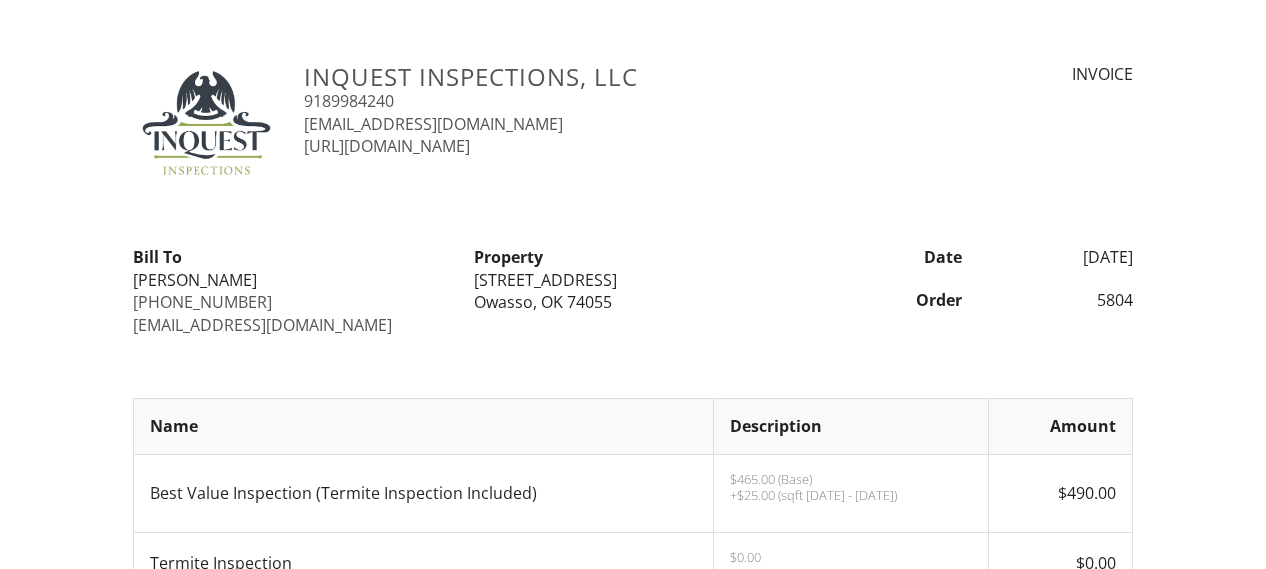 scroll, scrollTop: 0, scrollLeft: 0, axis: both 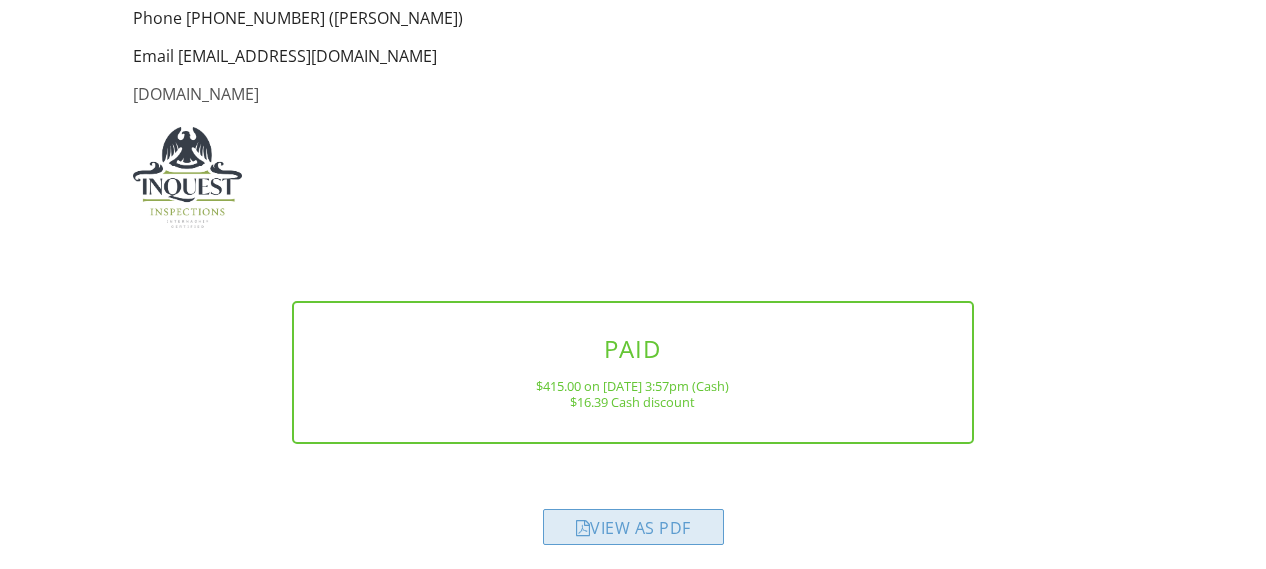 click on "View as PDF" at bounding box center (633, 527) 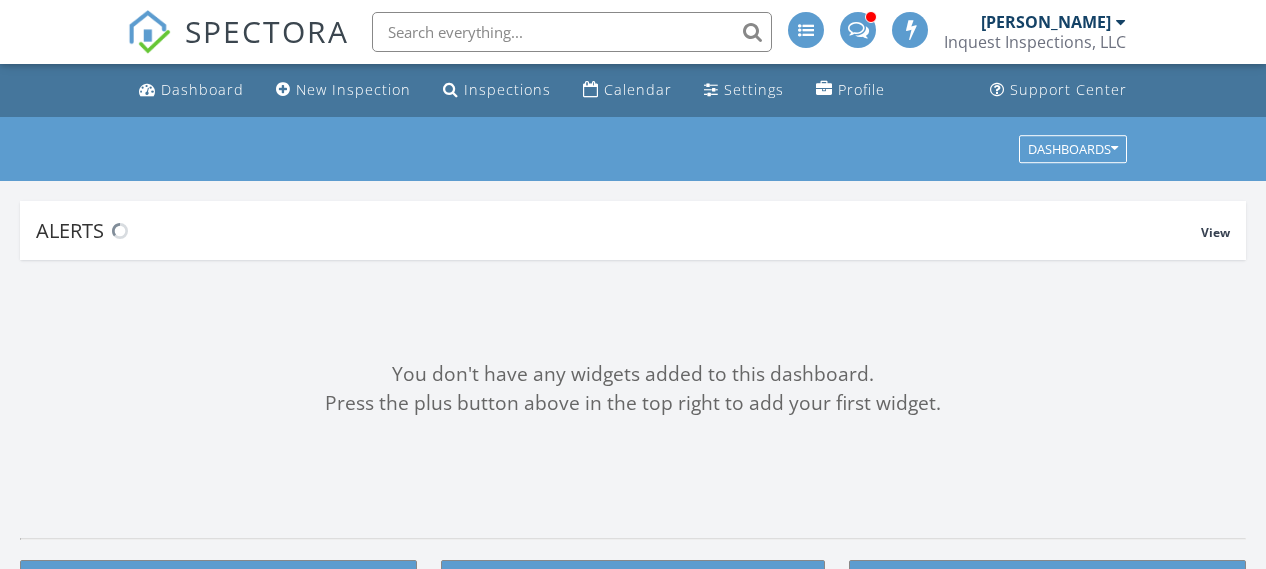 scroll, scrollTop: 0, scrollLeft: 0, axis: both 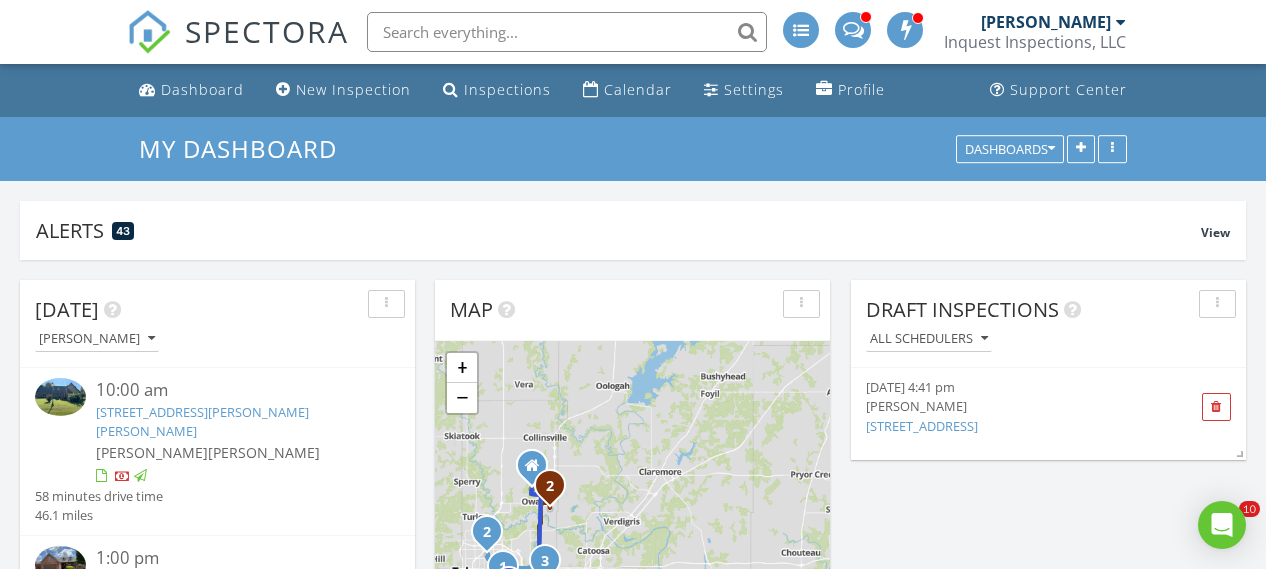 click on "[STREET_ADDRESS][PERSON_NAME][PERSON_NAME]" at bounding box center [202, 421] 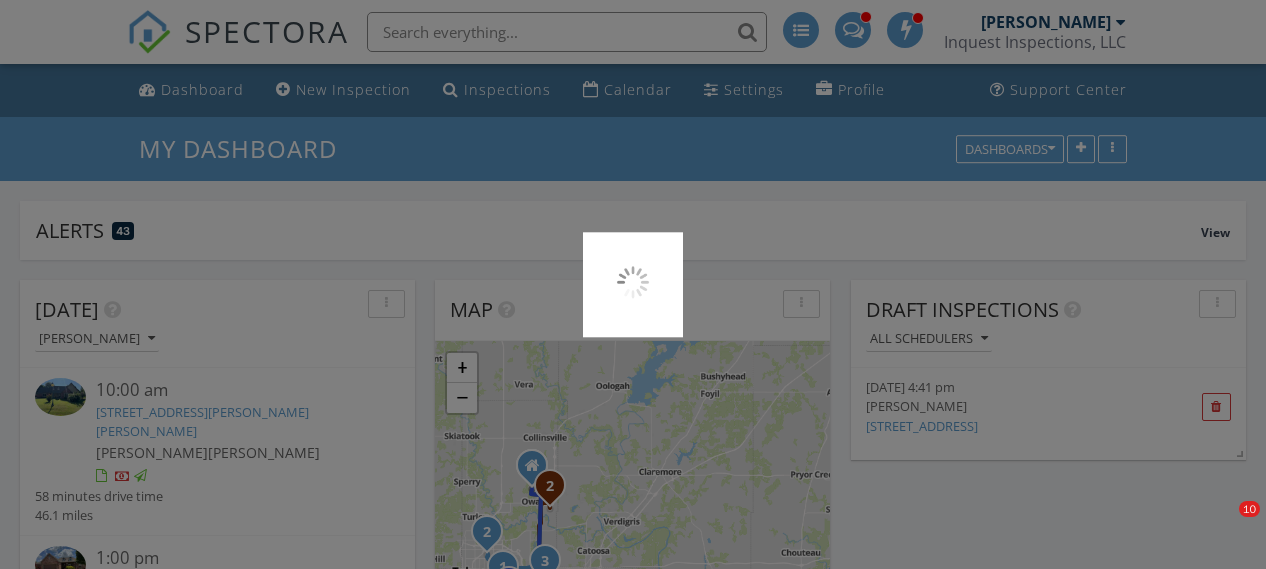 scroll, scrollTop: 53, scrollLeft: 0, axis: vertical 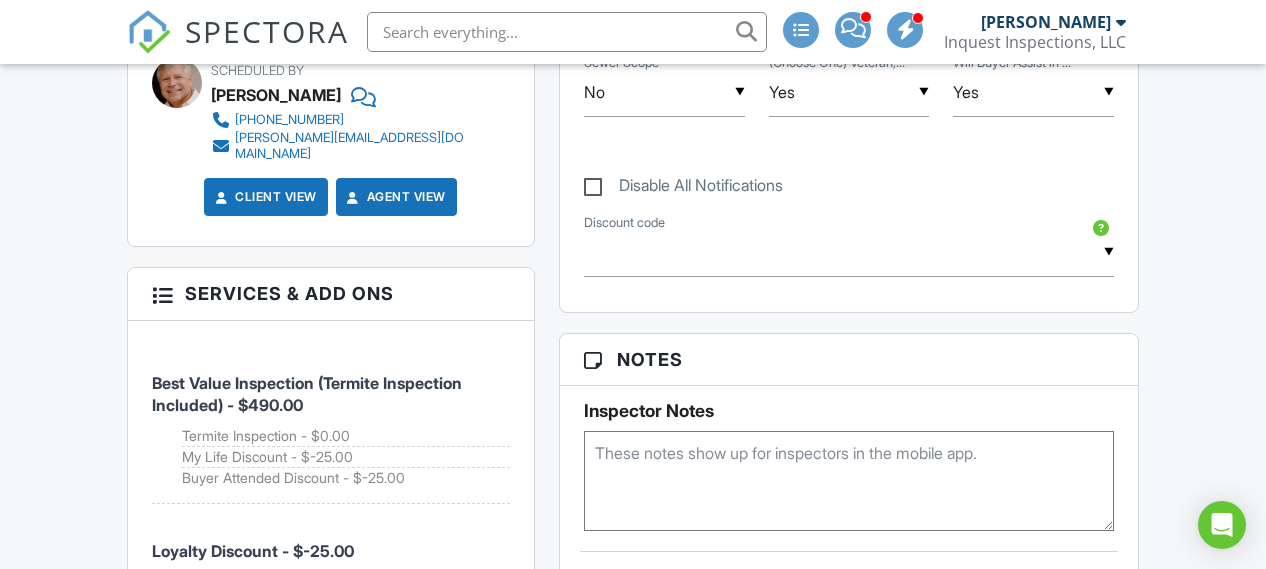 click on "Add Services" at bounding box center [330, 614] 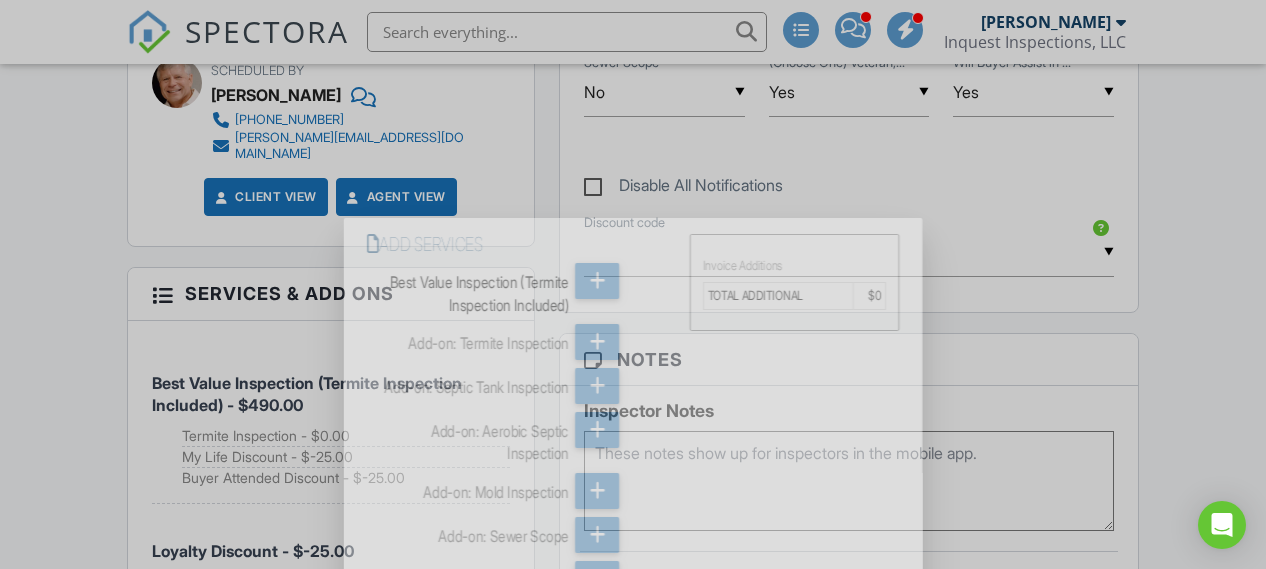 scroll, scrollTop: 1446, scrollLeft: 0, axis: vertical 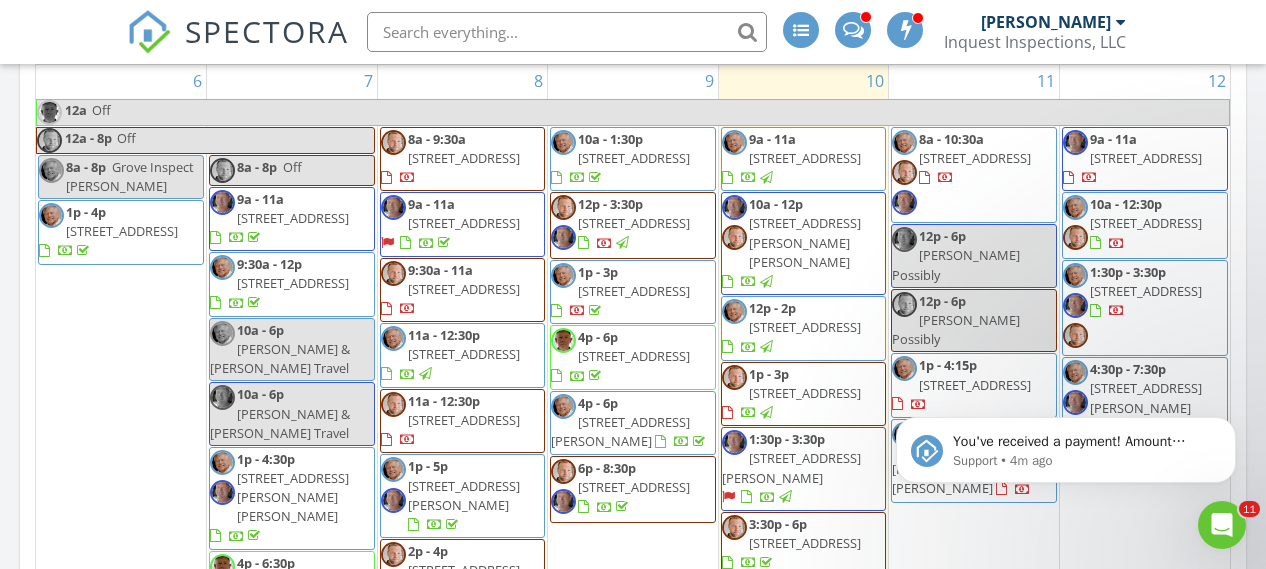 click on "[STREET_ADDRESS]" at bounding box center (805, 543) 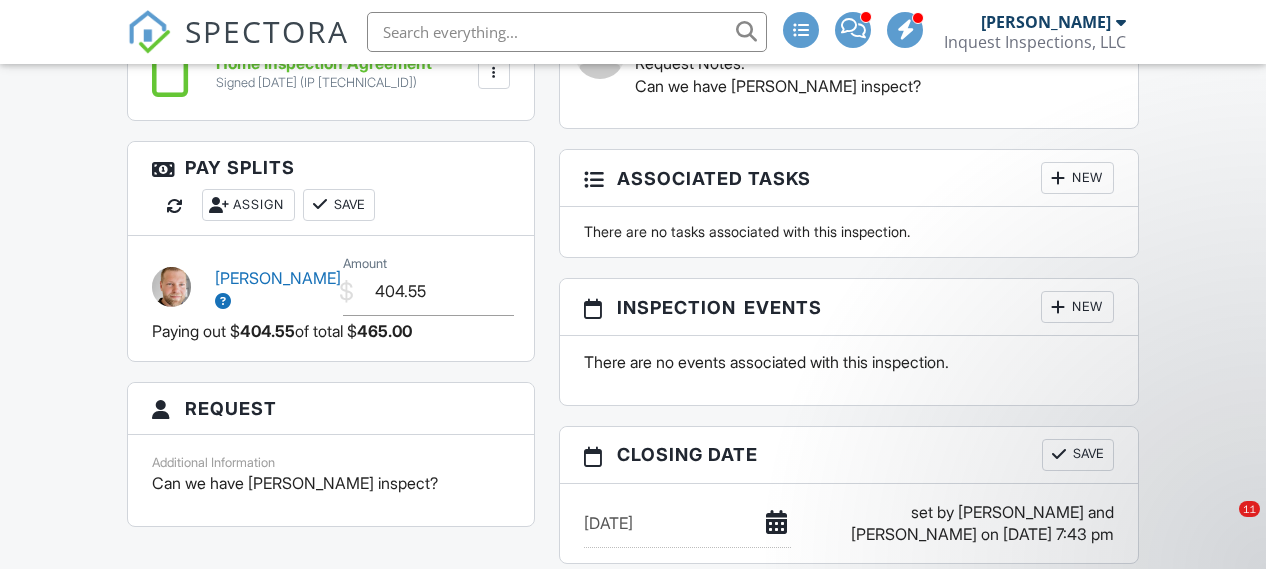 scroll, scrollTop: 2118, scrollLeft: 0, axis: vertical 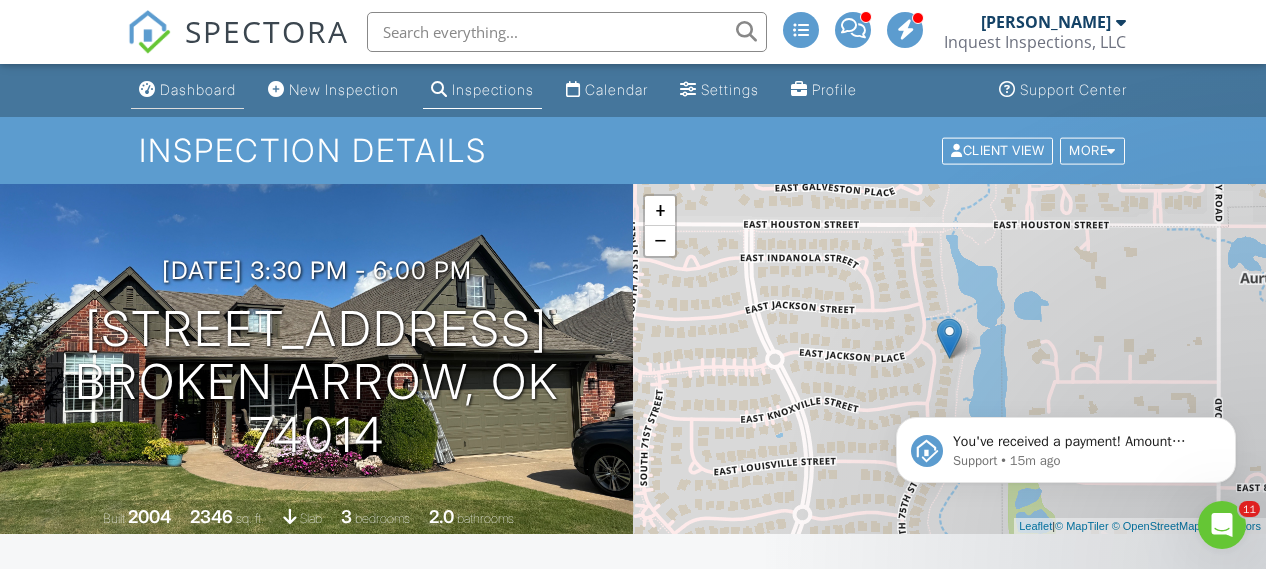 click on "Dashboard" at bounding box center [198, 89] 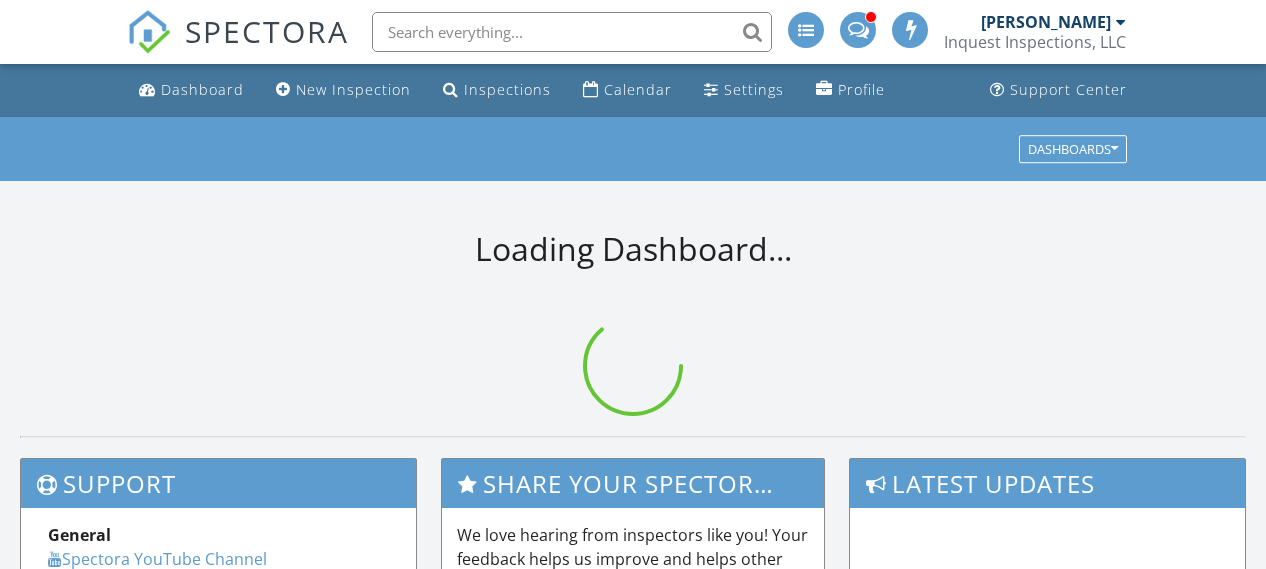 scroll, scrollTop: 0, scrollLeft: 0, axis: both 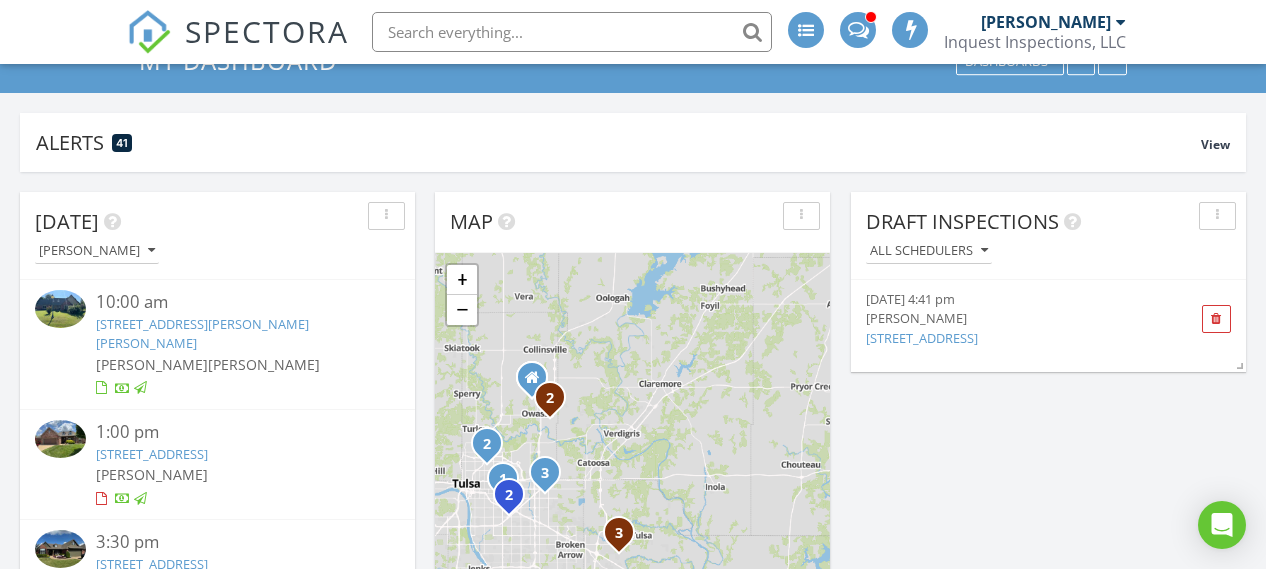 click on "[STREET_ADDRESS][PERSON_NAME][PERSON_NAME]" at bounding box center [202, 333] 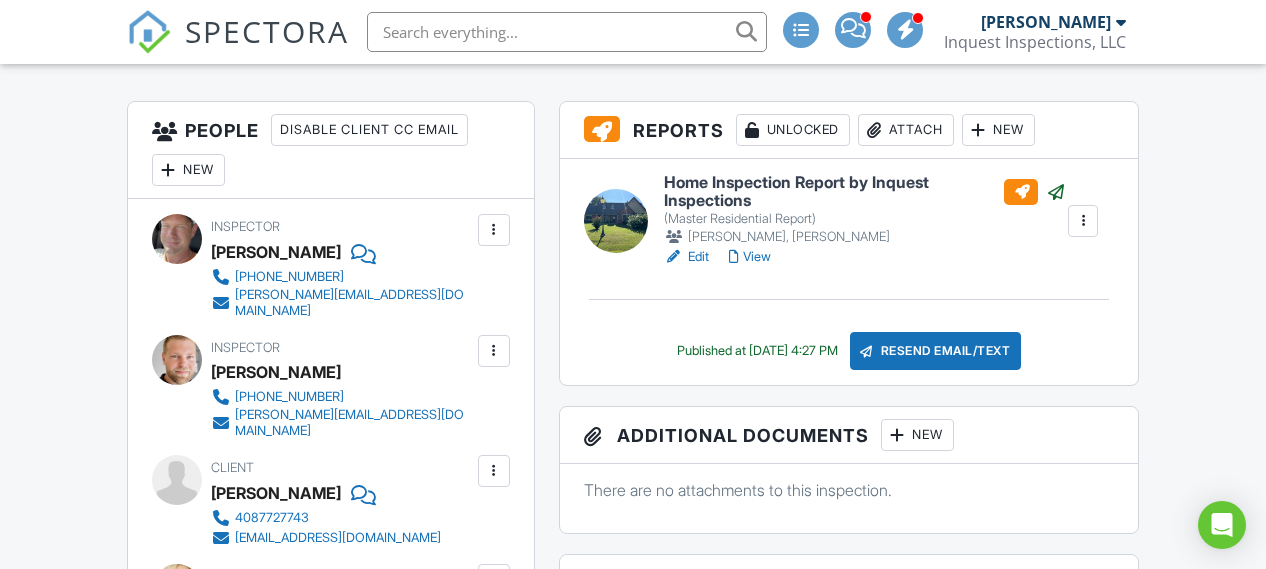scroll, scrollTop: 0, scrollLeft: 0, axis: both 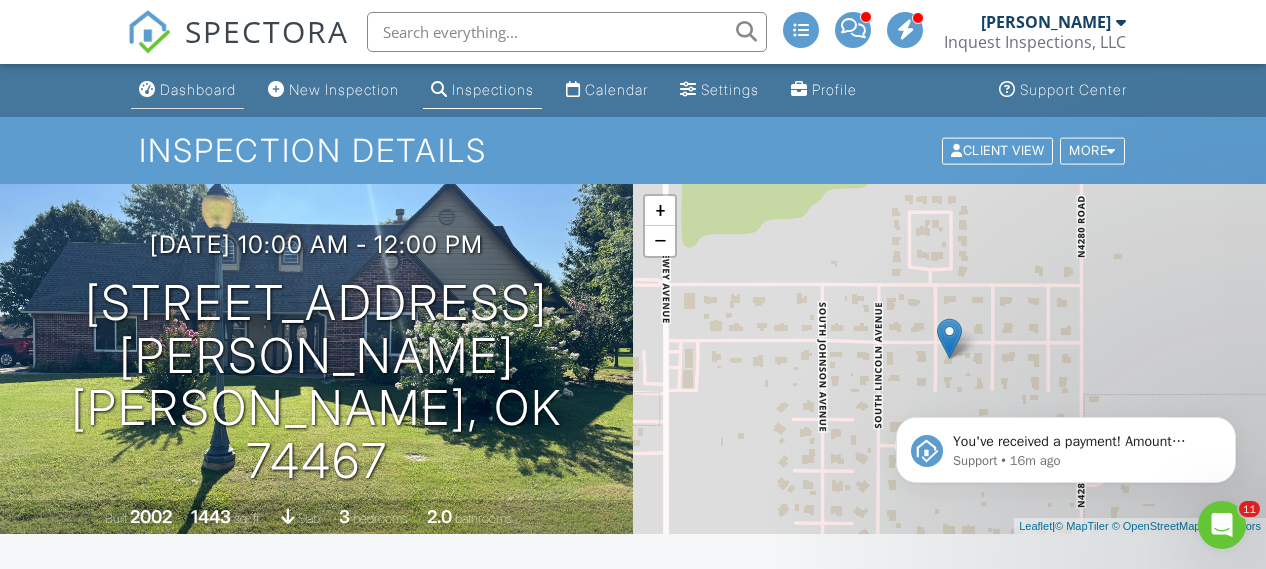 click on "Dashboard" at bounding box center (187, 90) 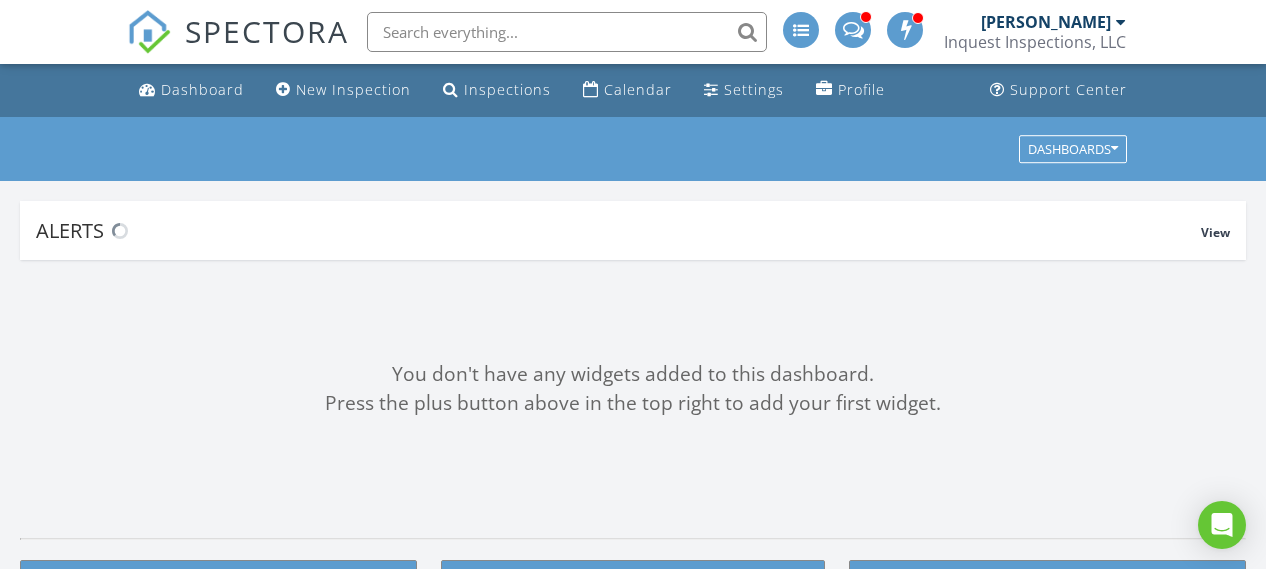 scroll, scrollTop: 0, scrollLeft: 0, axis: both 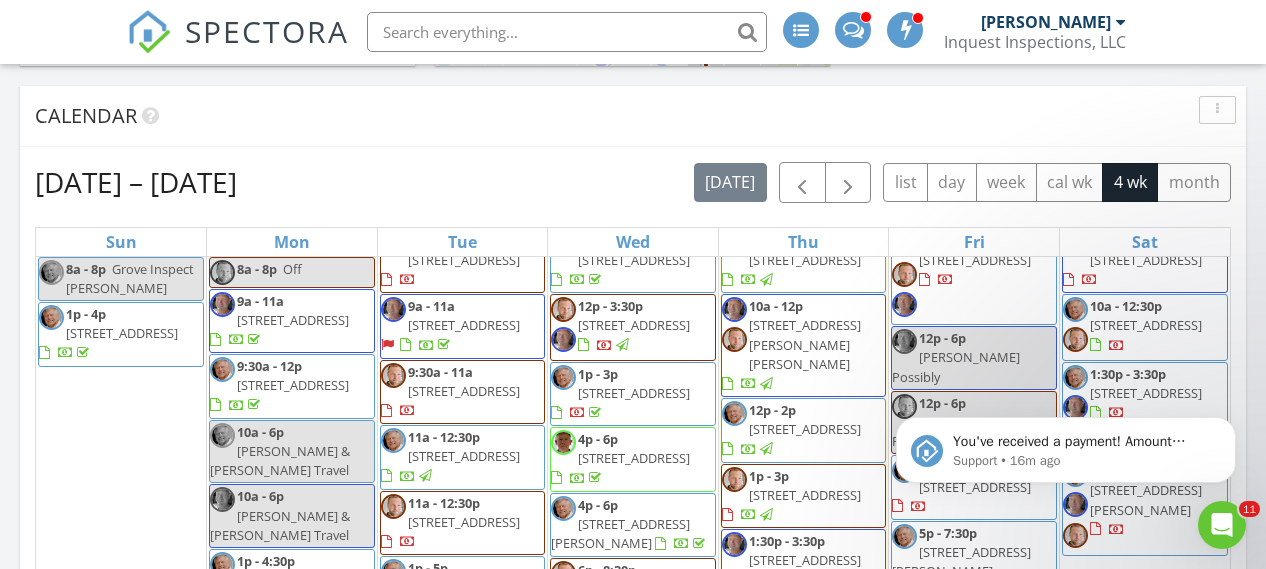 click on "[STREET_ADDRESS]" at bounding box center [634, 325] 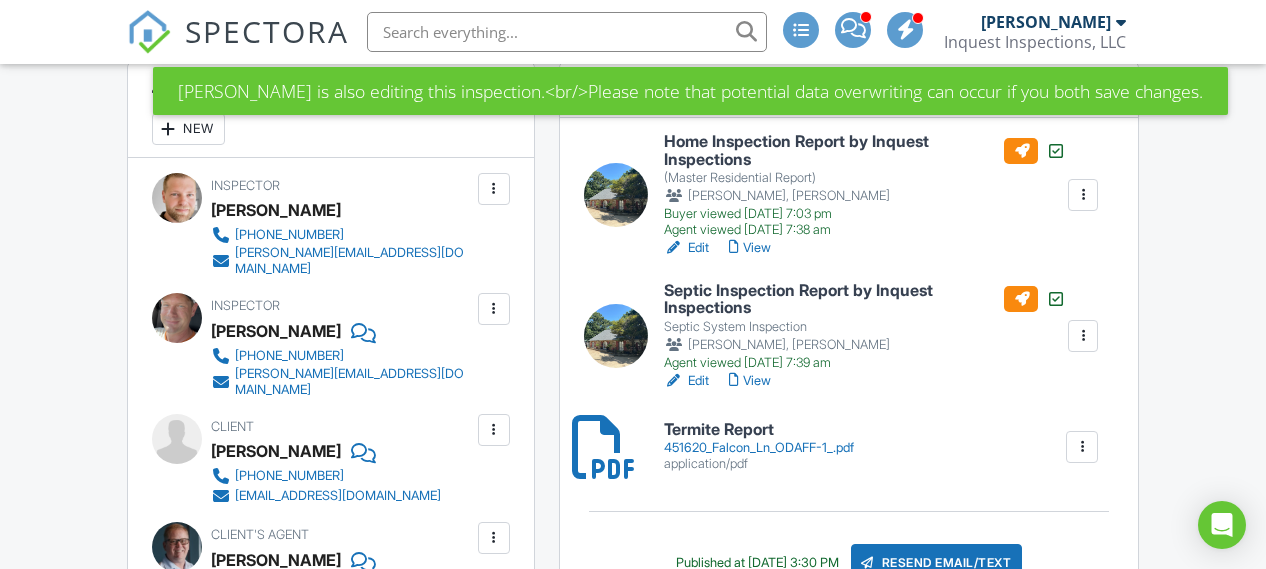 scroll, scrollTop: 736, scrollLeft: 0, axis: vertical 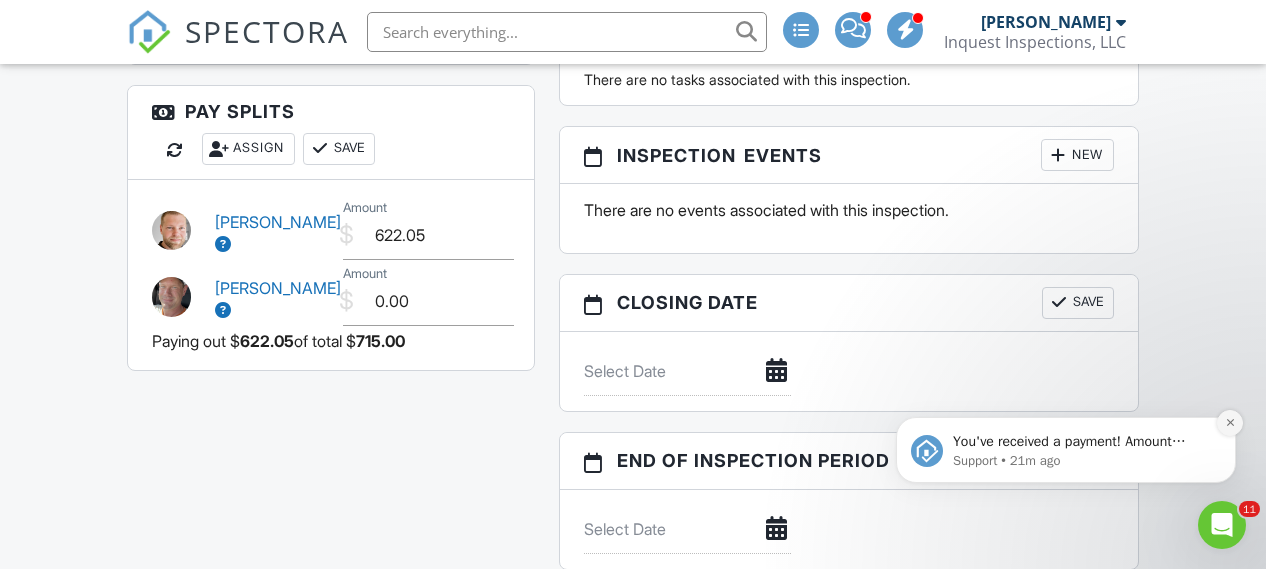 click 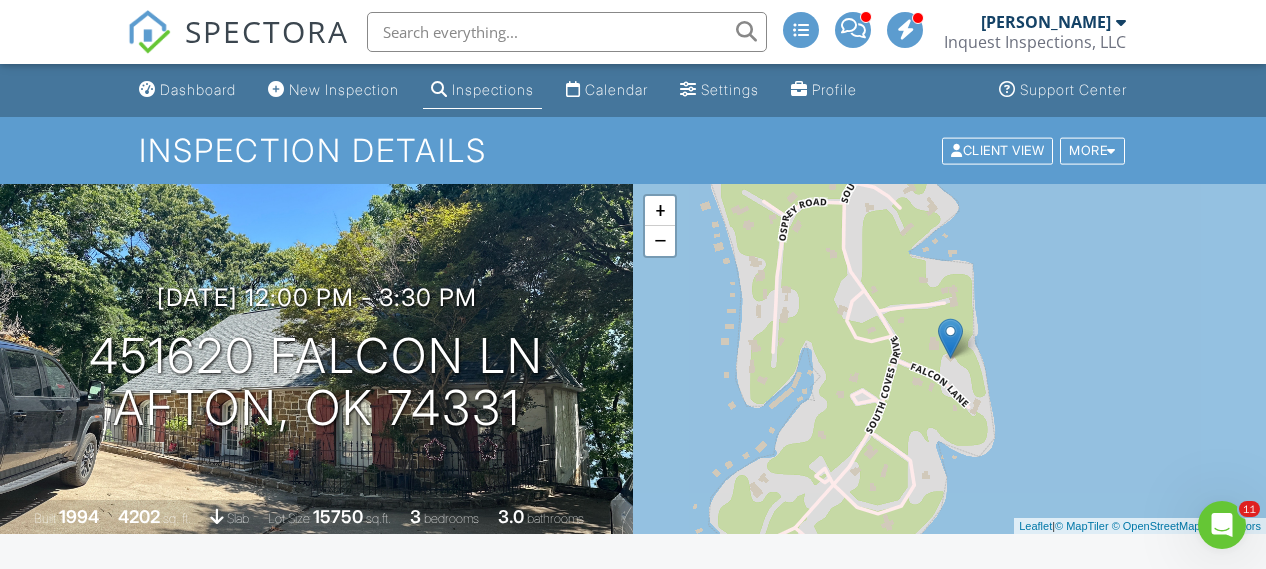 scroll, scrollTop: 0, scrollLeft: 0, axis: both 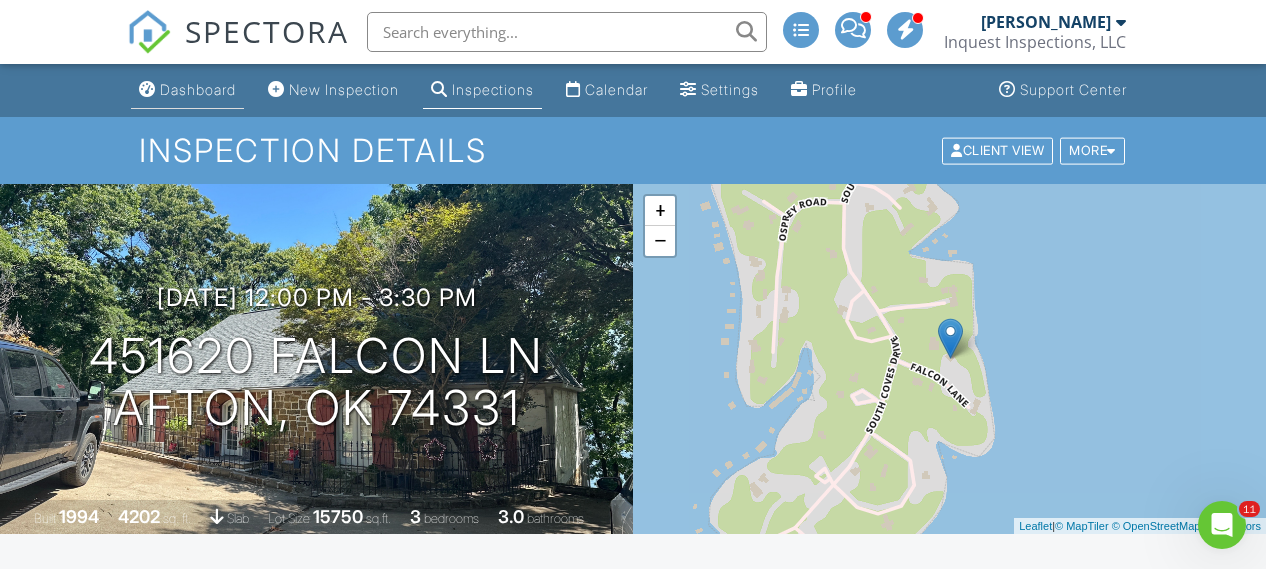 click on "Dashboard" at bounding box center (198, 89) 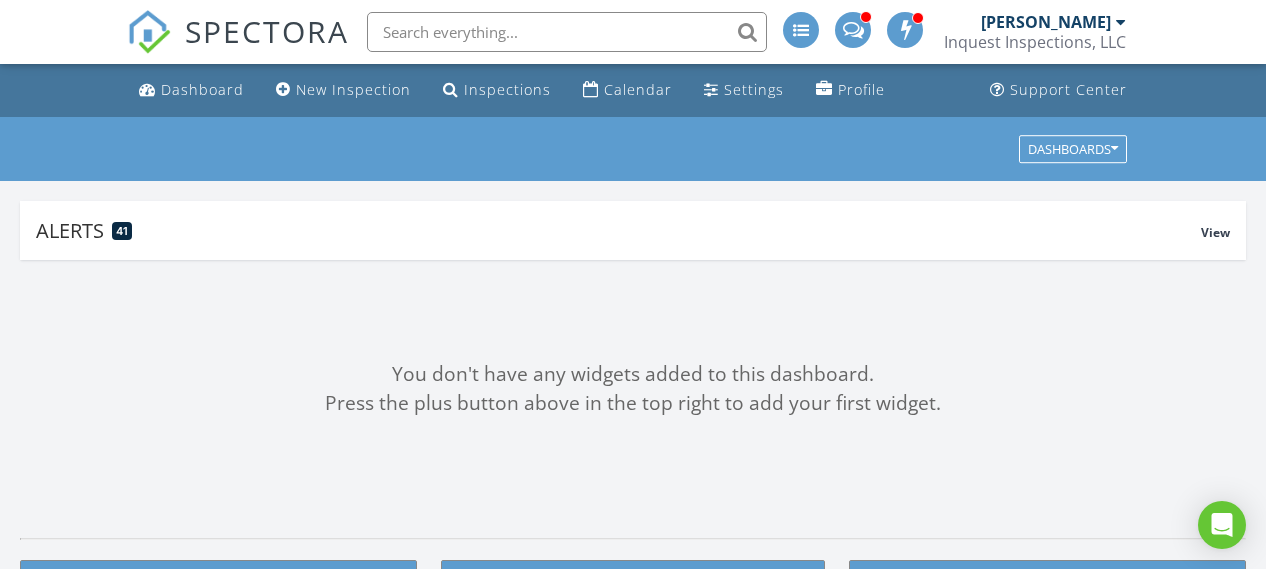 scroll, scrollTop: 0, scrollLeft: 0, axis: both 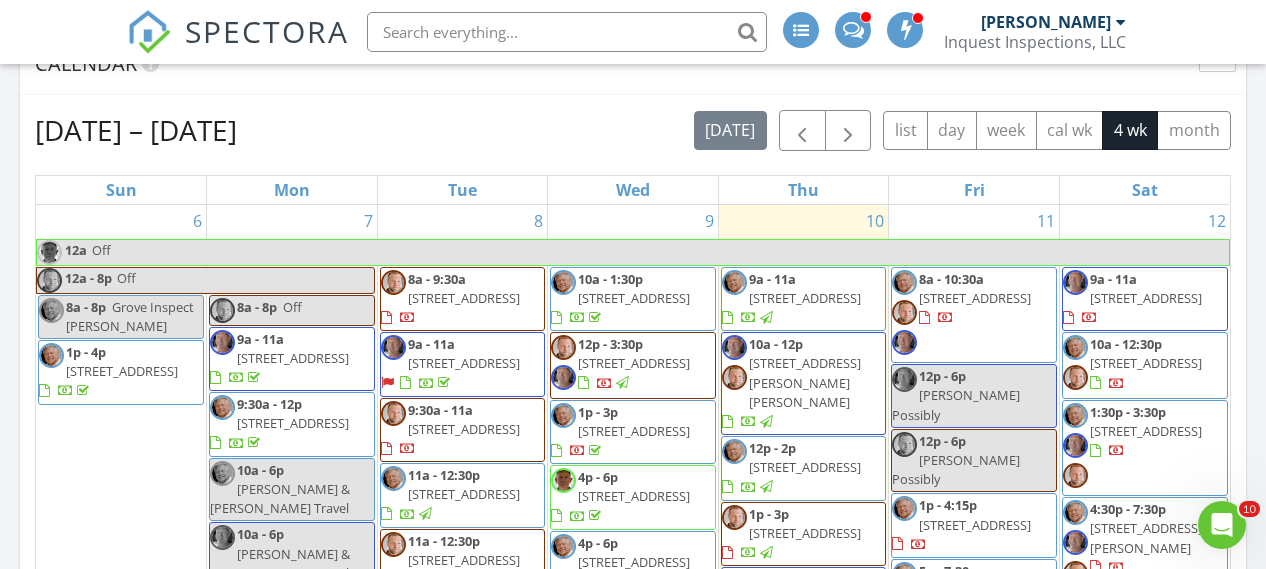 click on "Jul 6 – Aug 2, 2025 today list day week cal wk 4 wk month Sun Mon Tue Wed Thu Fri Sat 6
12a
Off
12a - 8p
Off
8a - 8p
Grove Inspect Sherry
1p - 4p
25631 S 625 Rd, Grove 74344
7
8a - 8p
Off
9a - 11a
5739 E 72nd Ct 14, TULSA 74136" at bounding box center [633, 549] 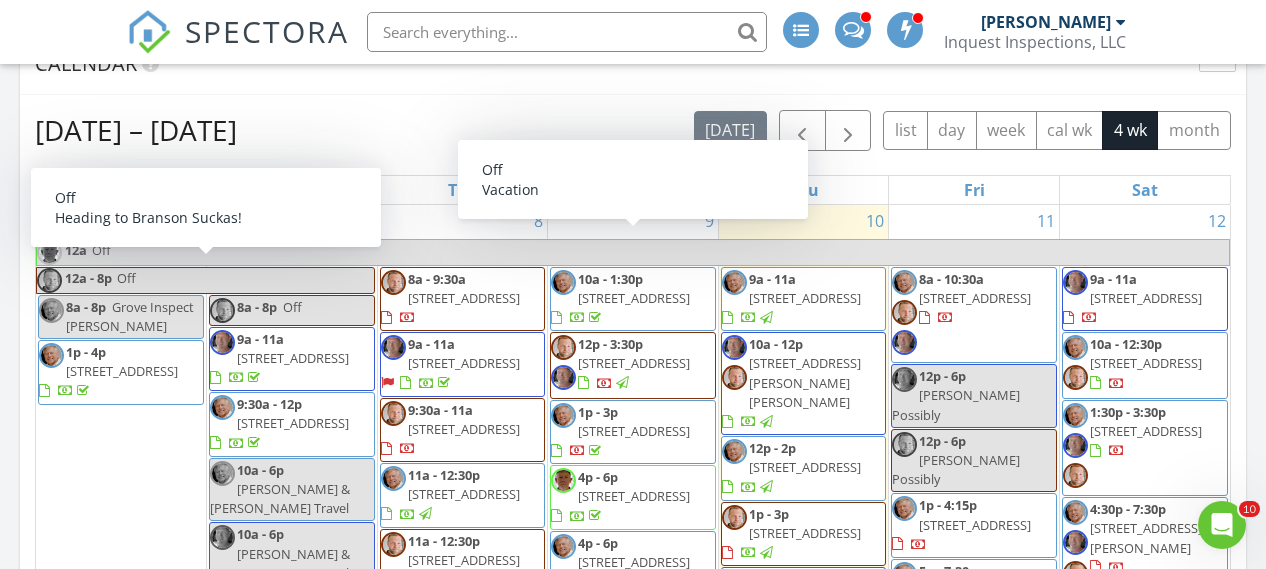 scroll, scrollTop: 0, scrollLeft: 0, axis: both 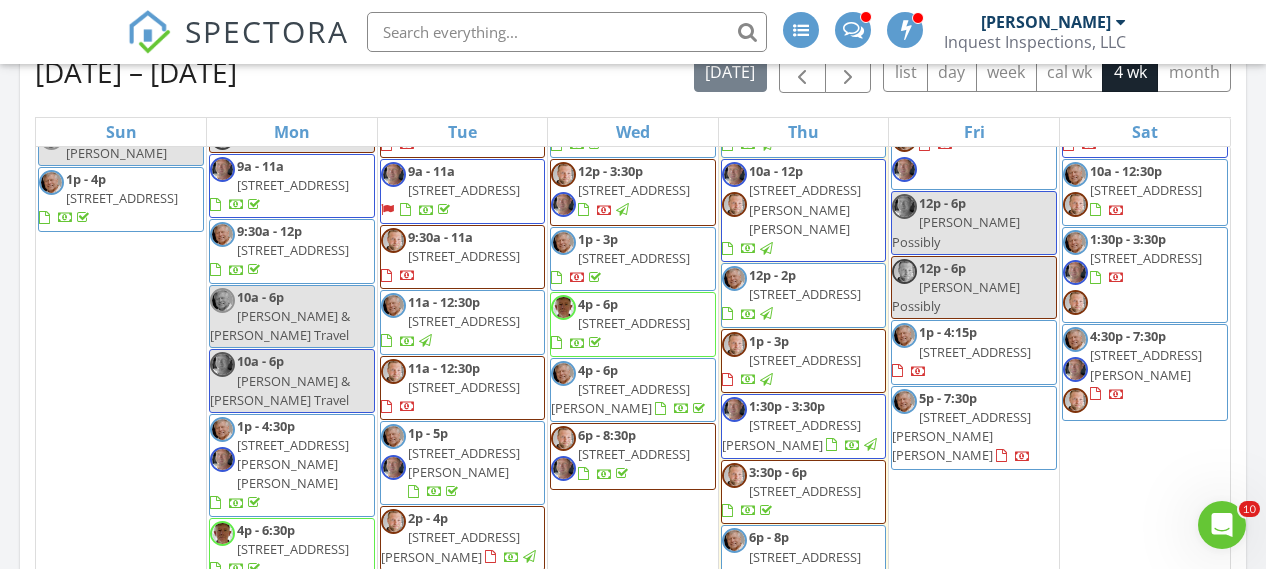 click on "1016 S Cypress Ave, Broken Arrow 74012" at bounding box center [634, 454] 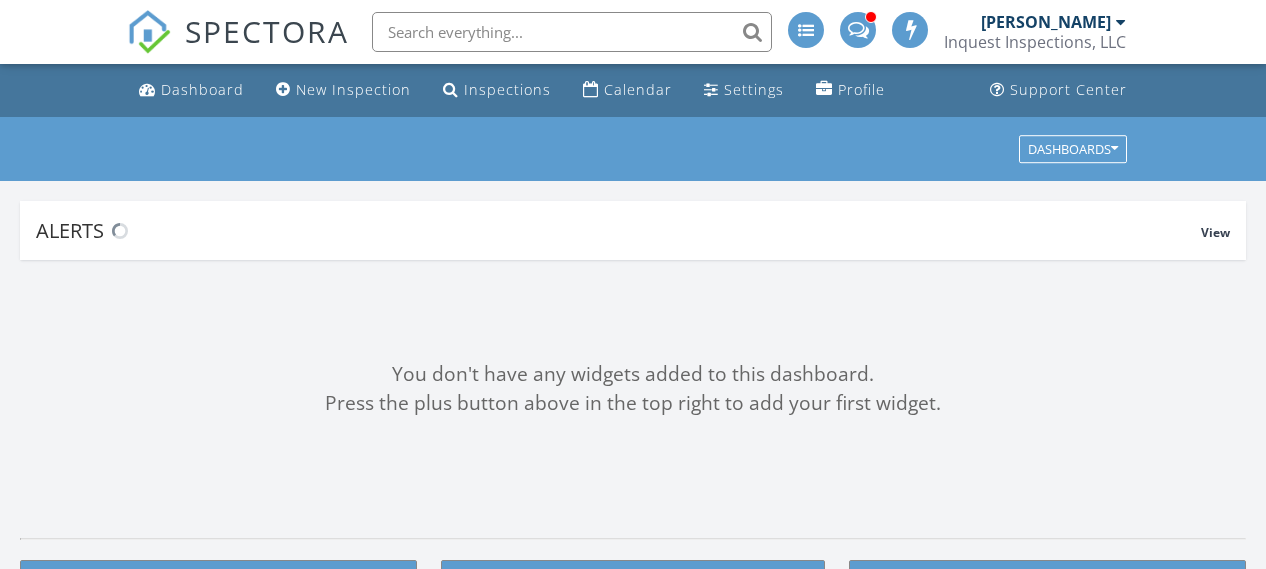 scroll, scrollTop: 0, scrollLeft: 0, axis: both 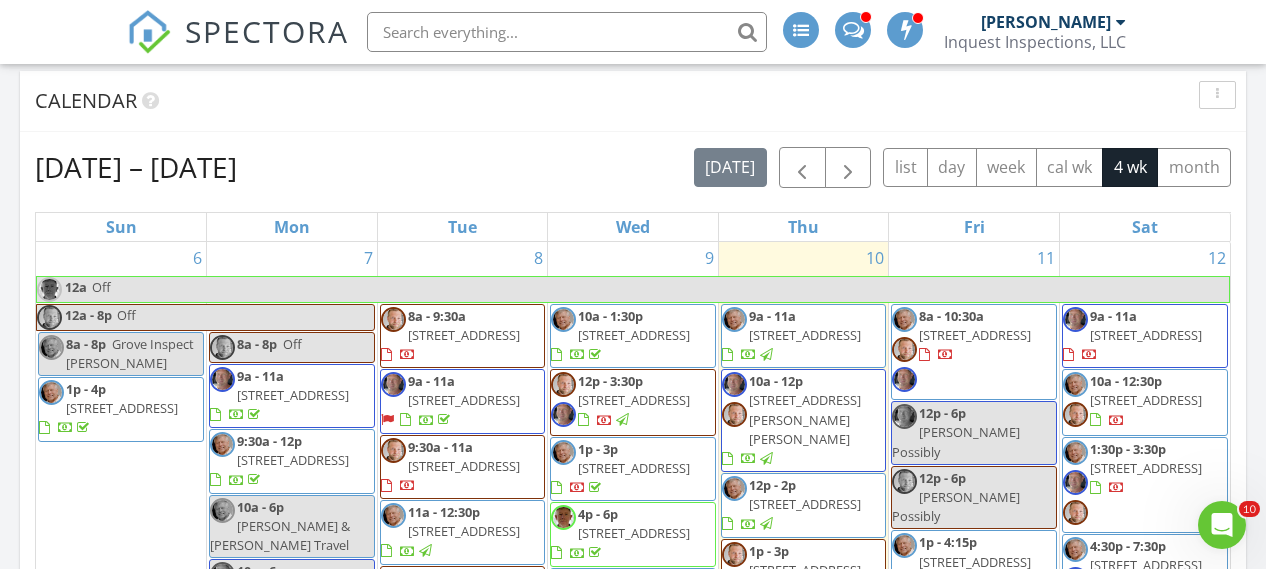 click on "Jul 6 – Aug 2, 2025 today list day week cal wk 4 wk month Sun Mon Tue Wed Thu Fri Sat 6
12a
Off
12a - 8p
Off
8a - 8p
Grove Inspect Sherry
1p - 4p
25631 S 625 Rd, Grove 74344
7
8a - 8p
Off
9a - 11a
5739 E 72nd Ct 14, TULSA 74136" at bounding box center [633, 586] 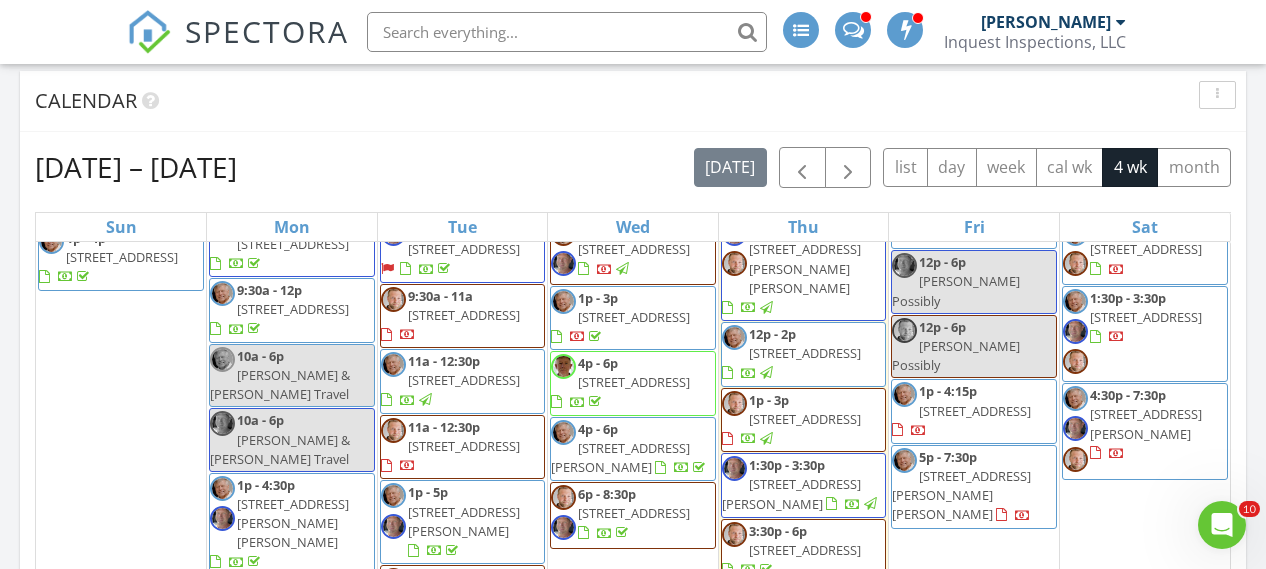 scroll, scrollTop: 536, scrollLeft: 0, axis: vertical 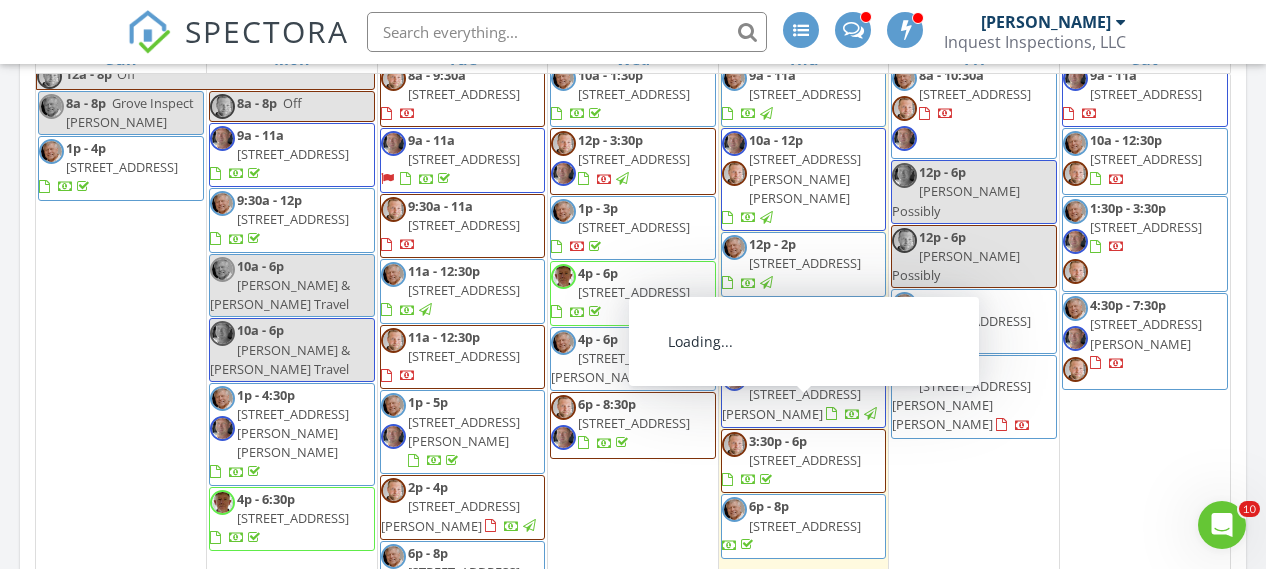 click on "921 S 75th St, Broken Arrow 74014" at bounding box center (805, 460) 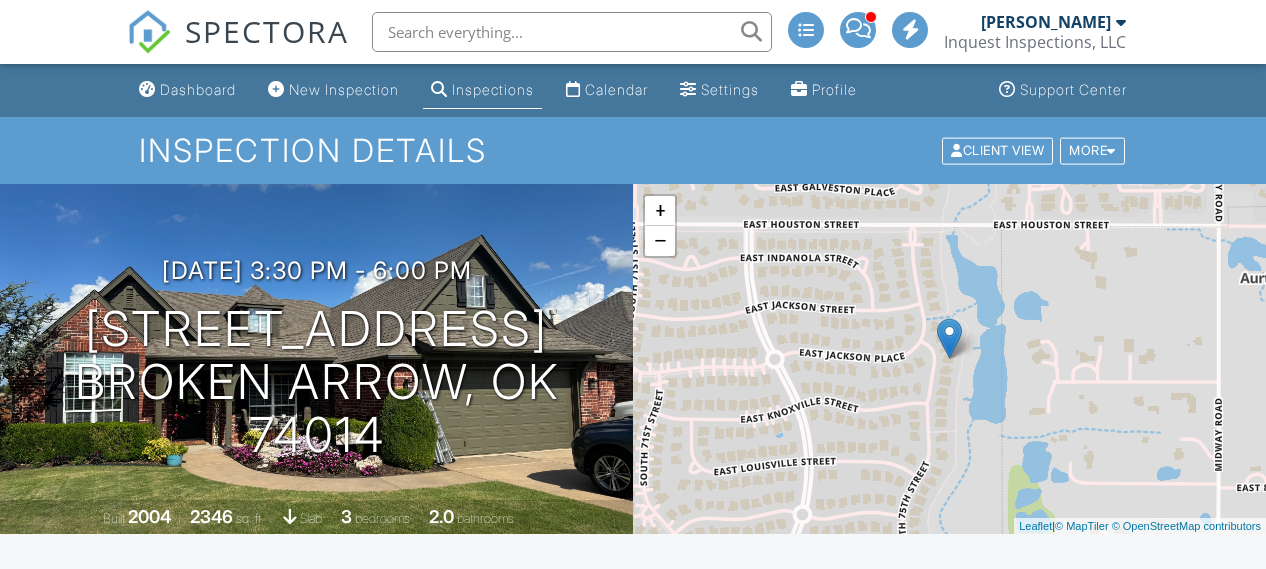 scroll, scrollTop: 0, scrollLeft: 0, axis: both 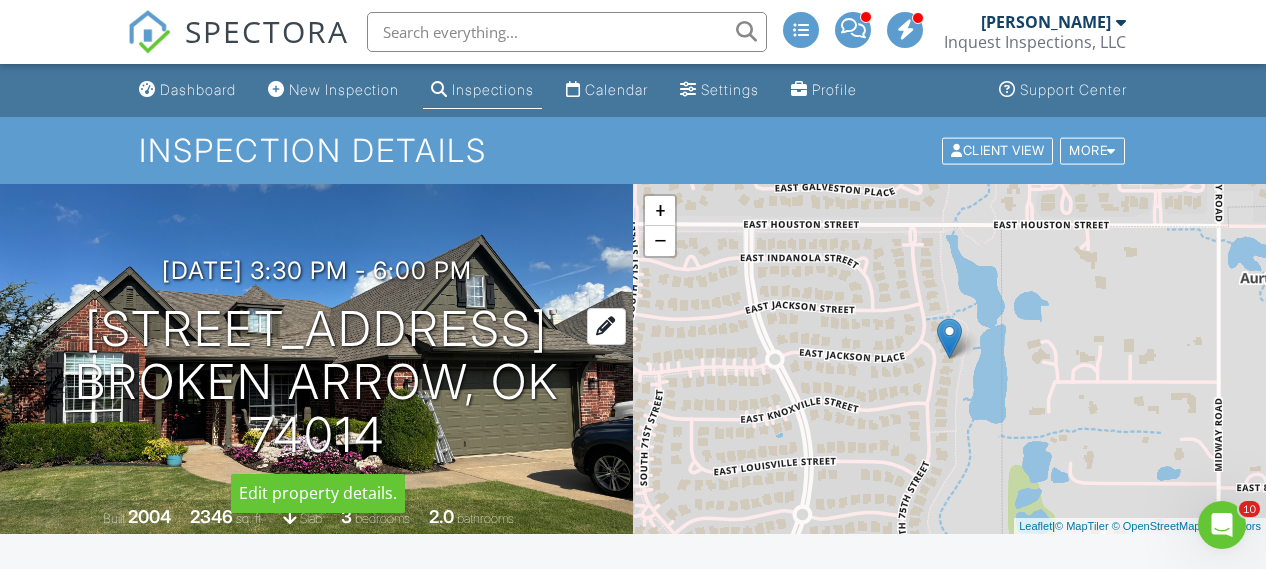 click on "921 S 75th St
Broken Arrow, OK 74014" at bounding box center [316, 382] 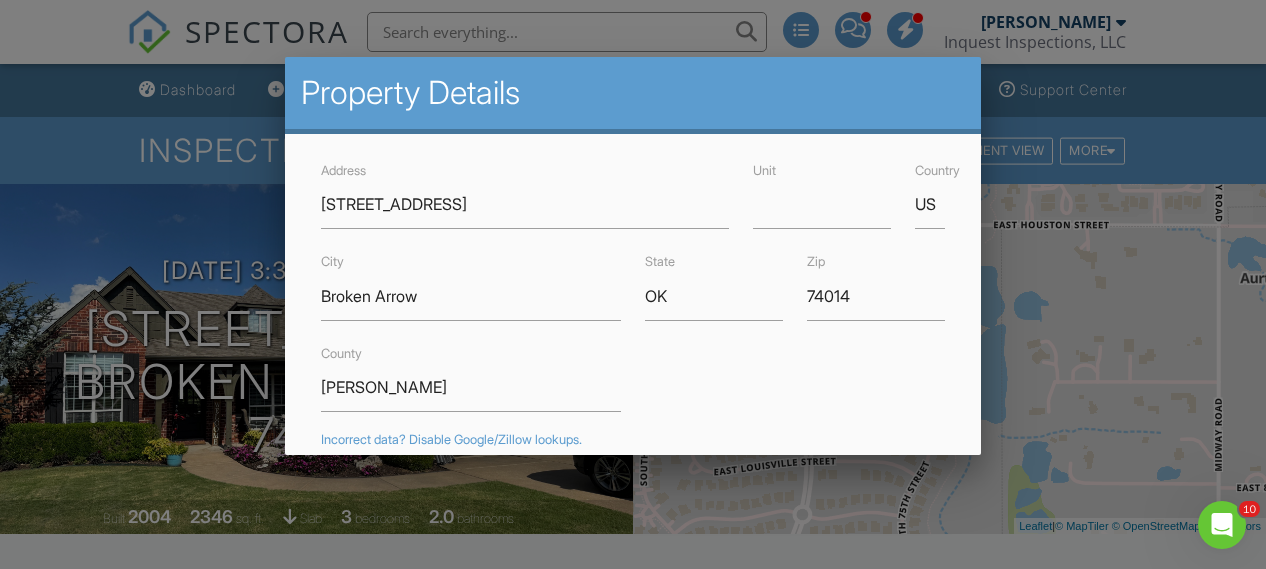 click at bounding box center [633, 255] 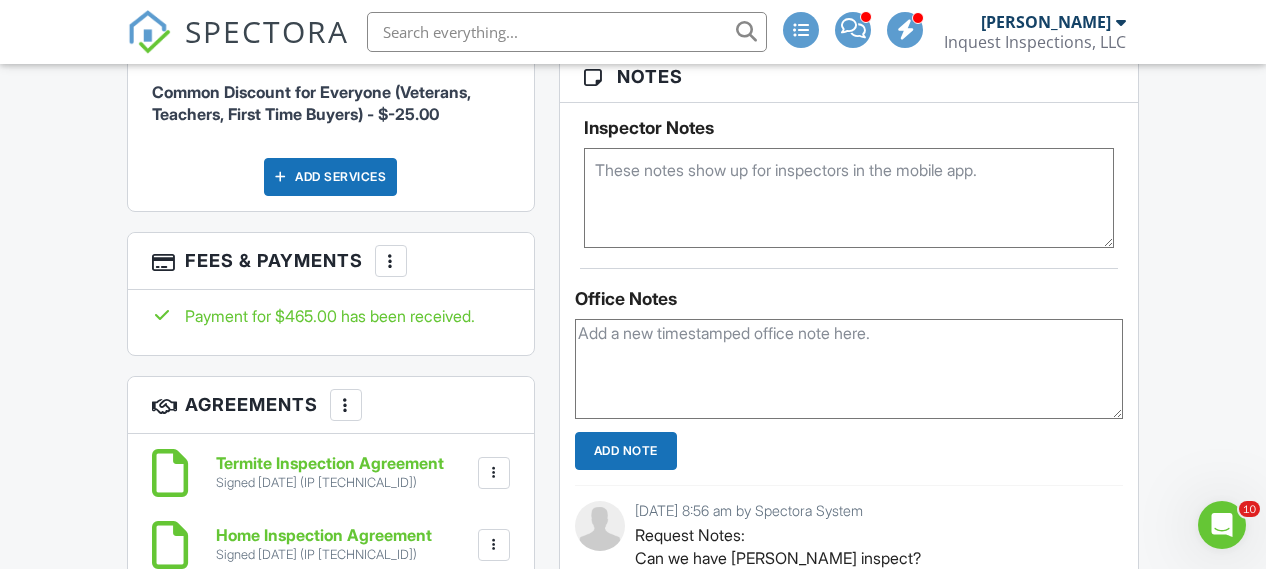 scroll, scrollTop: 1602, scrollLeft: 0, axis: vertical 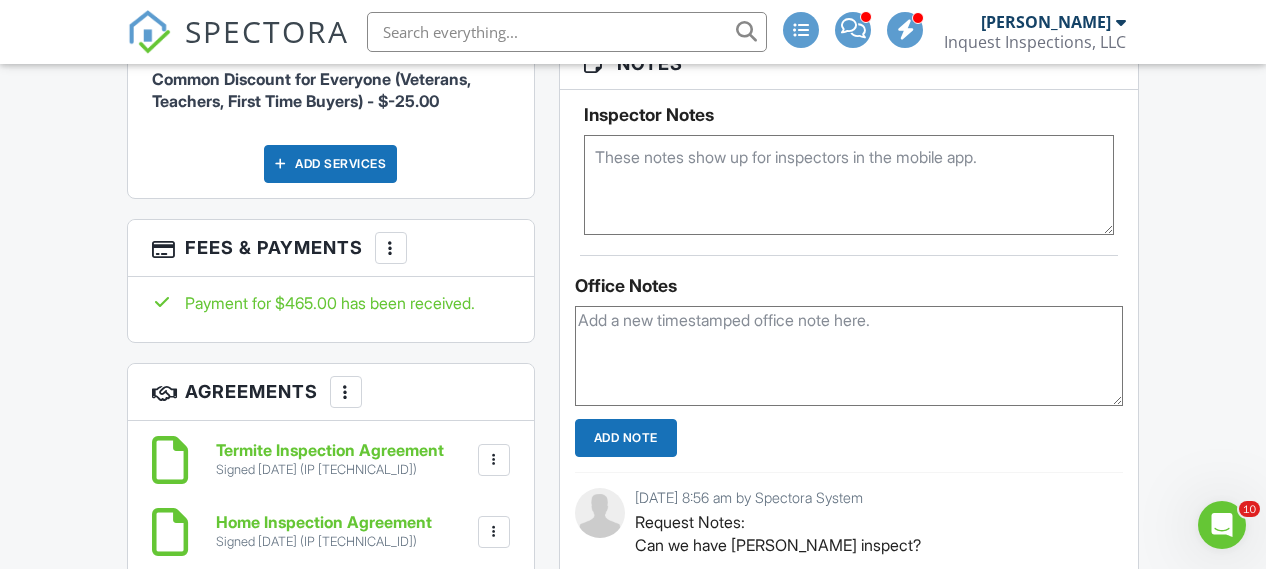 click at bounding box center [391, 248] 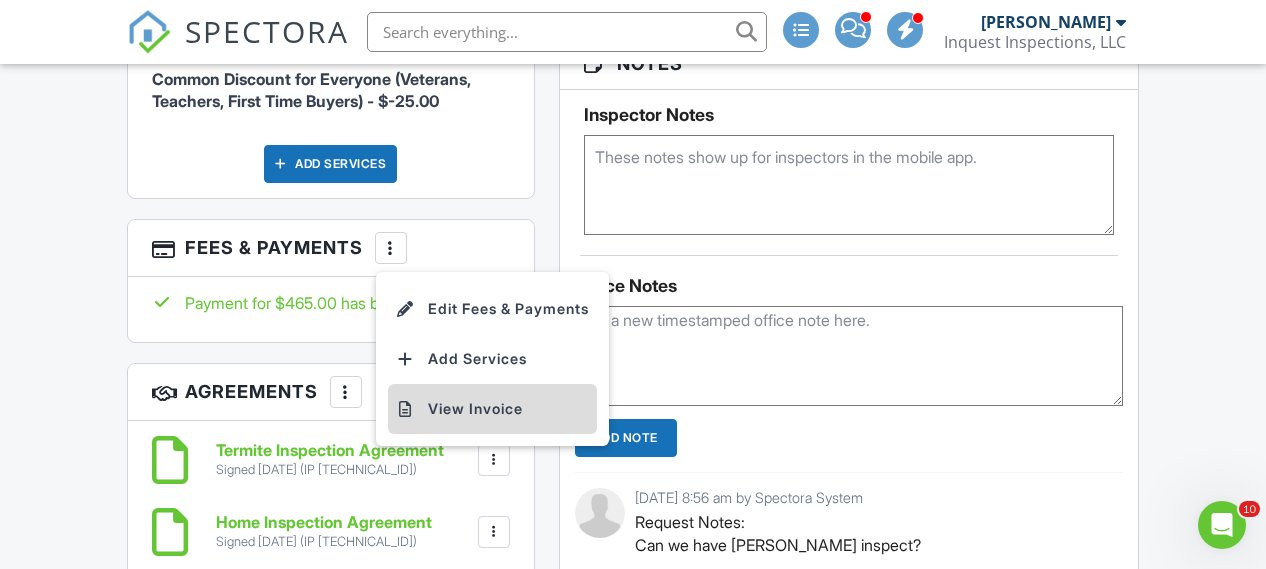 click on "View Invoice" at bounding box center (492, 409) 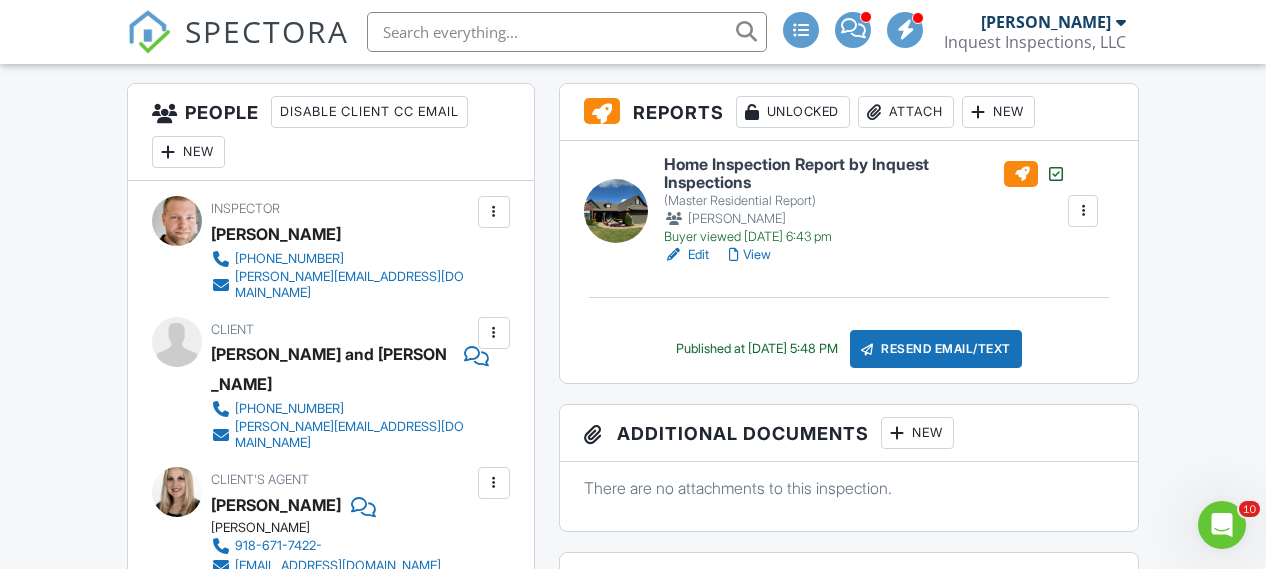 click on "Attach" at bounding box center (906, 112) 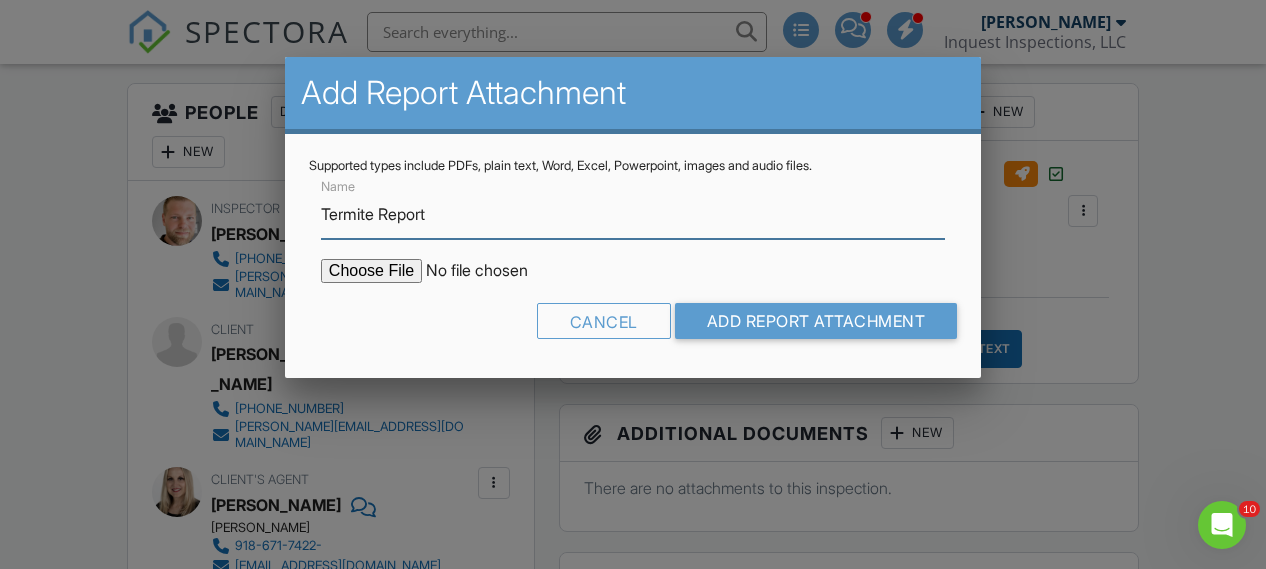 type on "Termite Report" 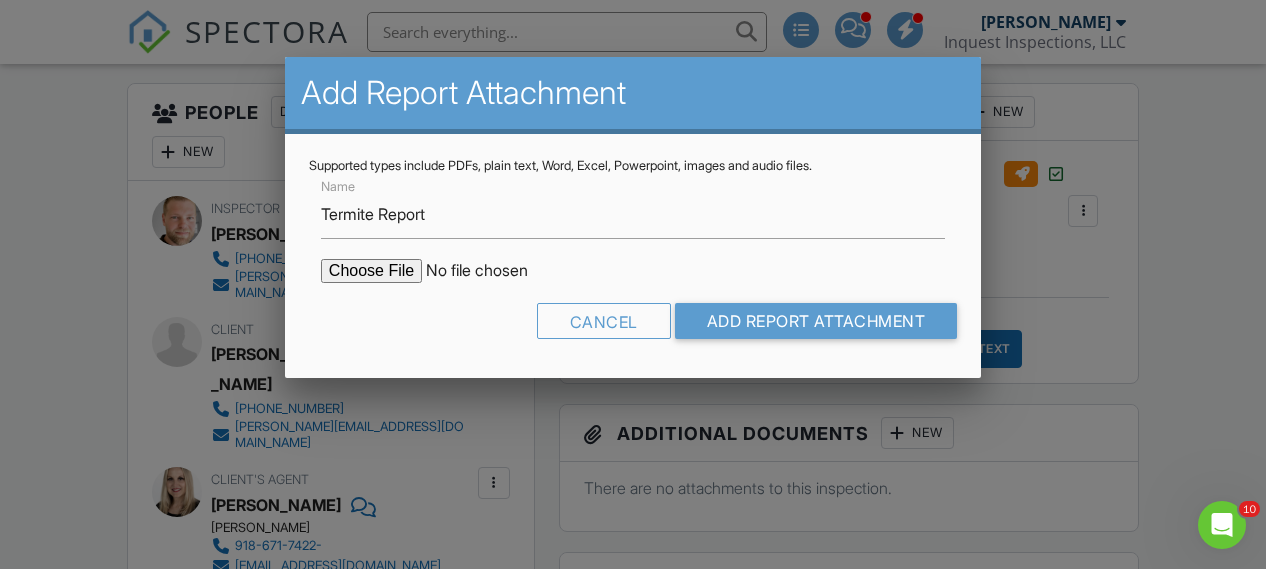 click at bounding box center [491, 271] 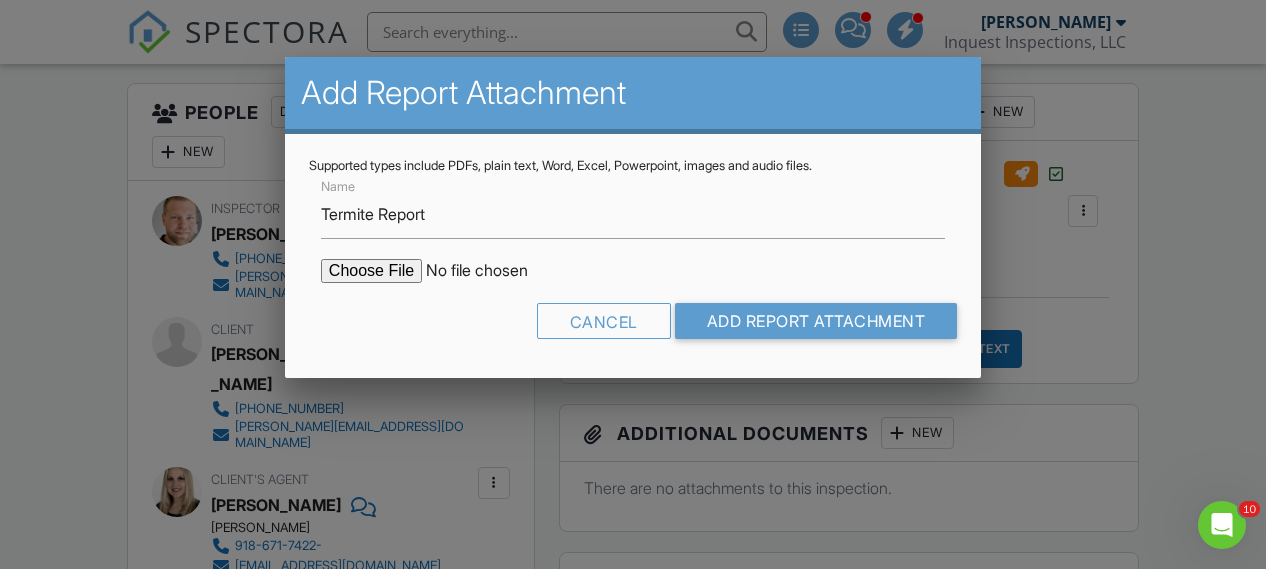 type on "C:\fakepath\921 S 75th St ODAFF-1 .pdf" 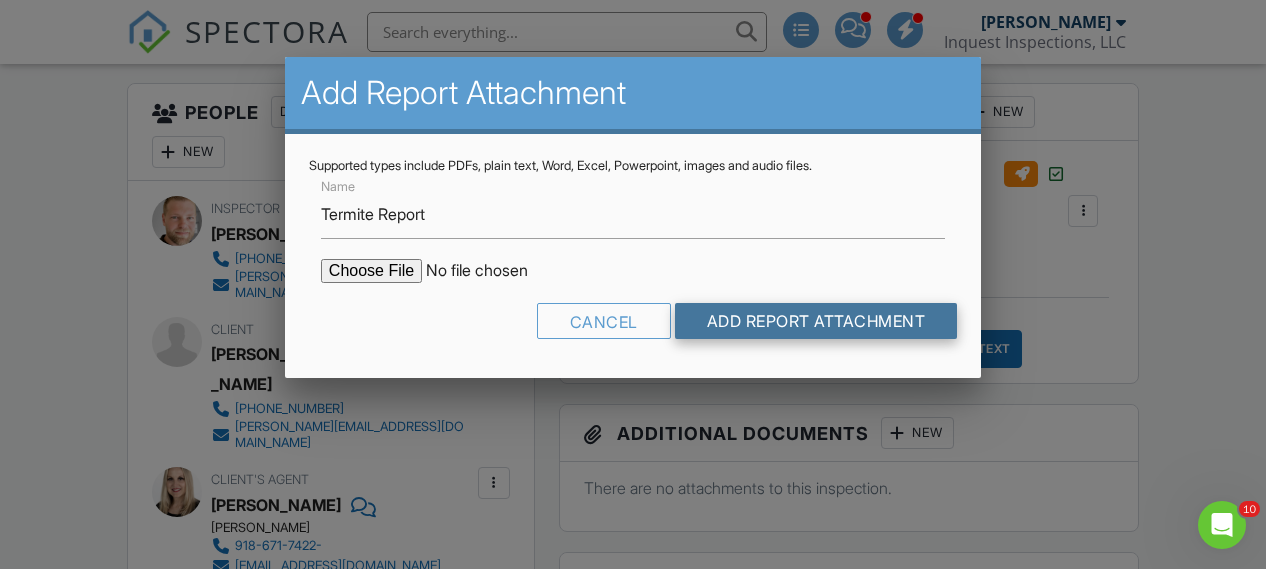 click on "Add Report Attachment" at bounding box center [816, 321] 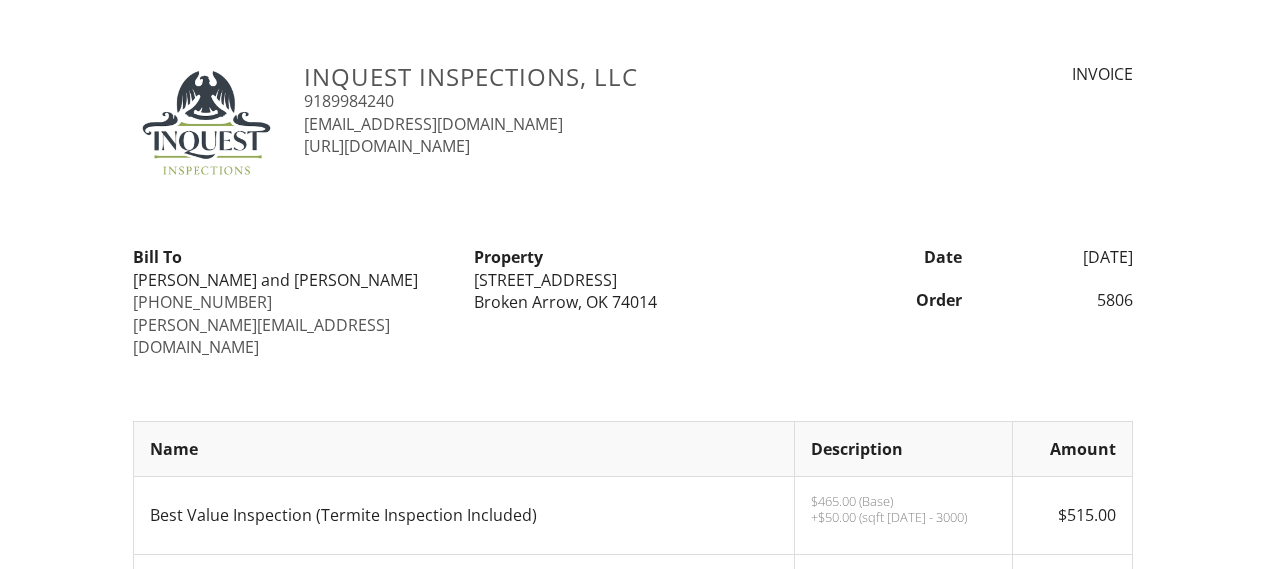 scroll, scrollTop: 0, scrollLeft: 0, axis: both 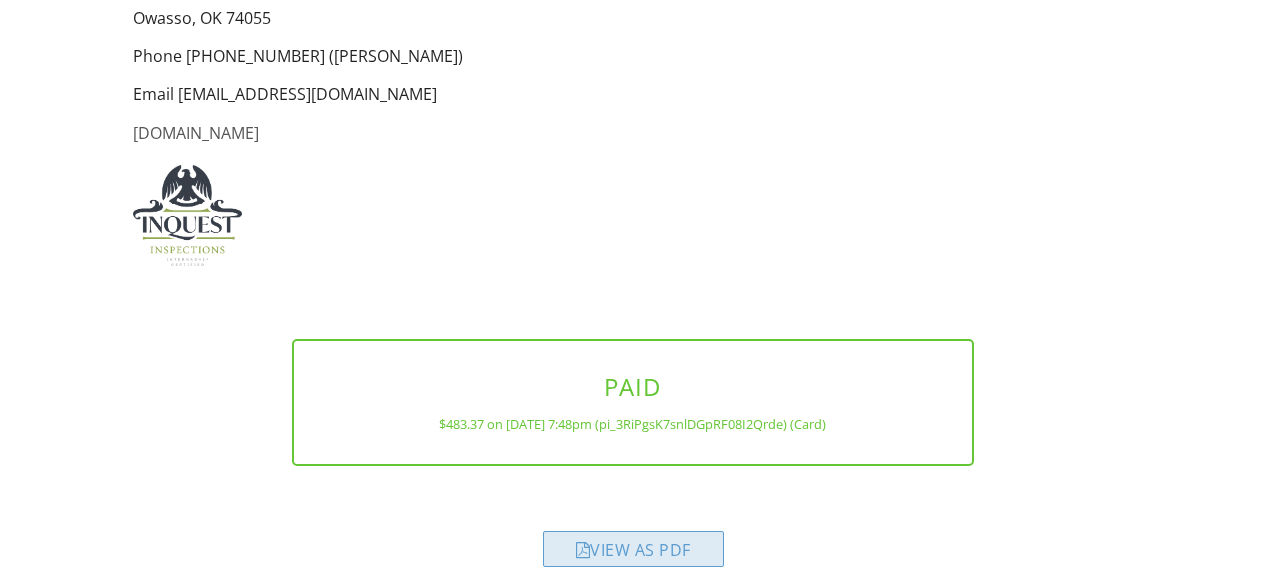 click on "View as PDF" at bounding box center [633, 549] 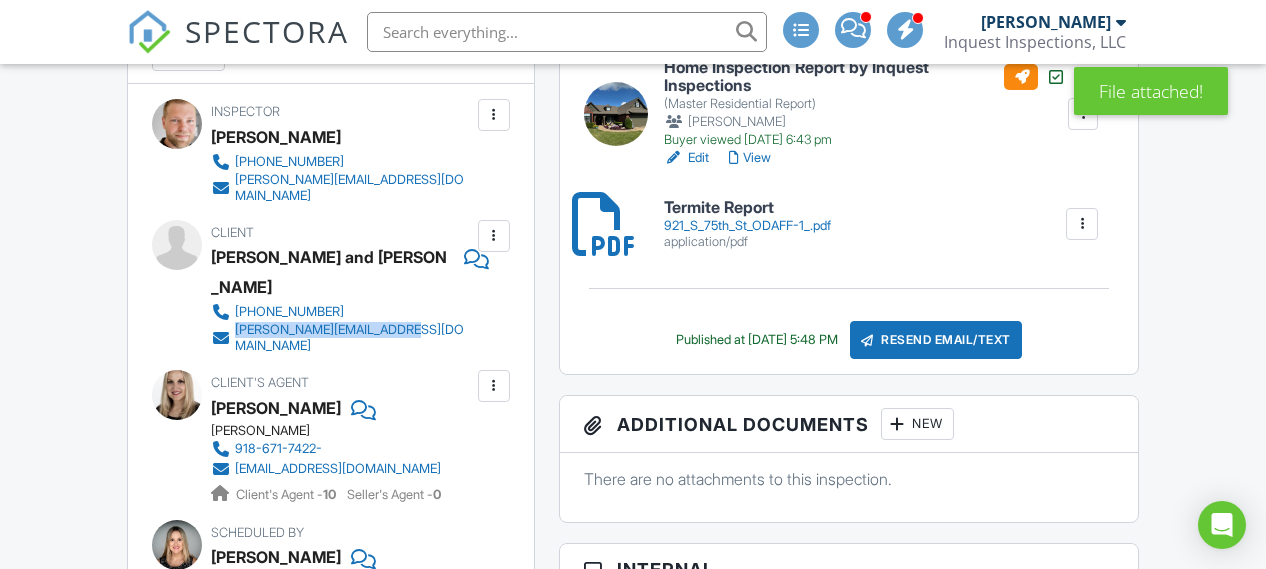 scroll, scrollTop: 0, scrollLeft: 0, axis: both 